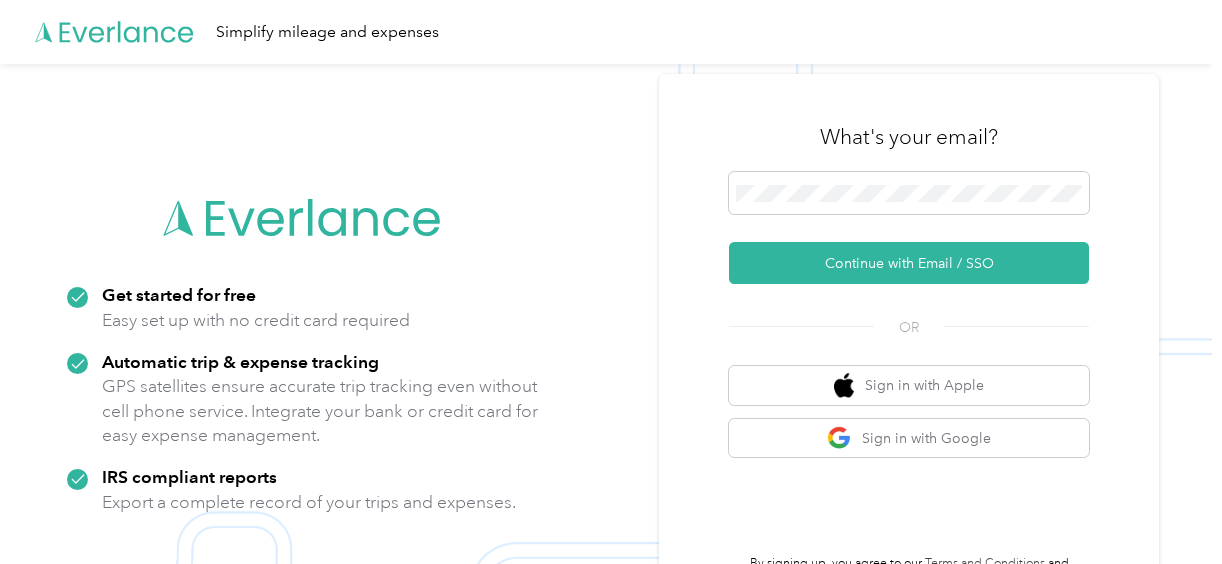 scroll, scrollTop: 0, scrollLeft: 0, axis: both 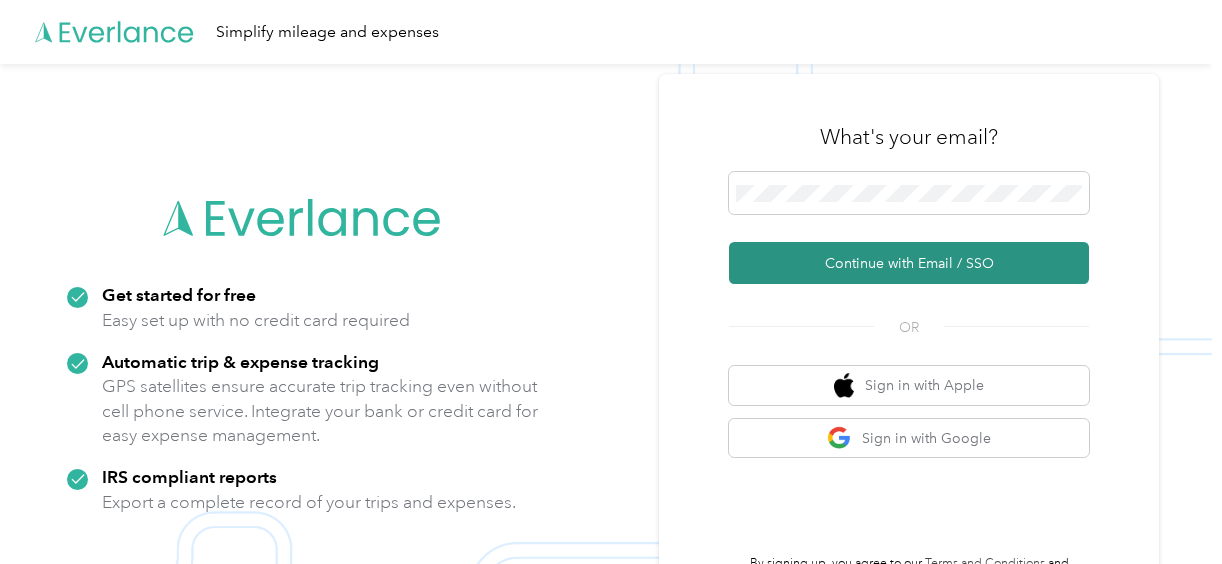 click on "Continue with Email / SSO" at bounding box center (909, 263) 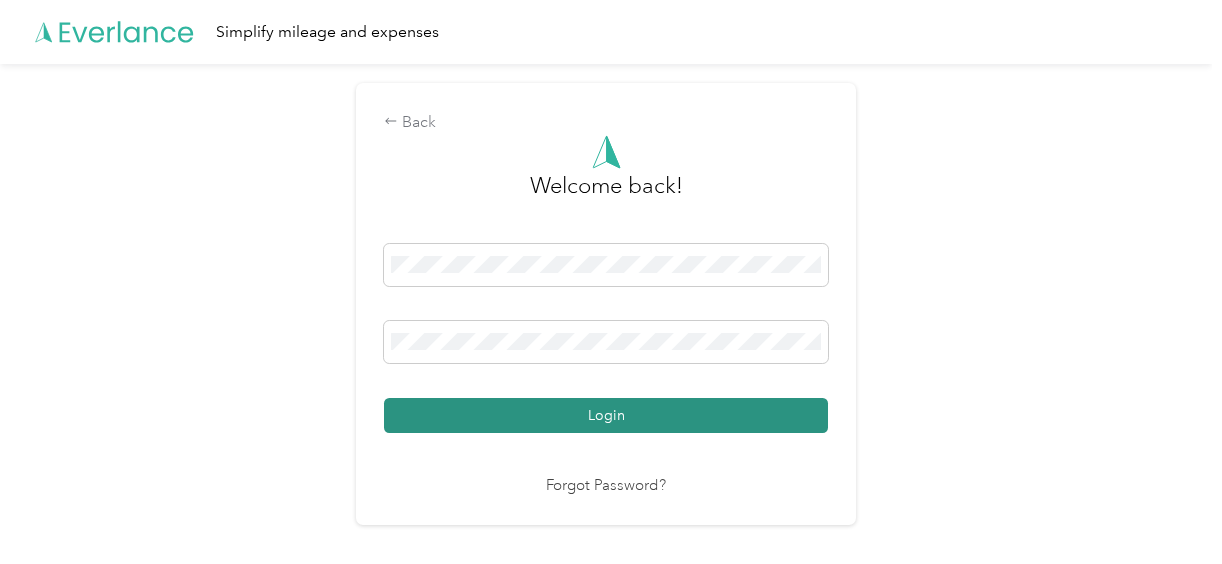 click on "Login" at bounding box center (606, 415) 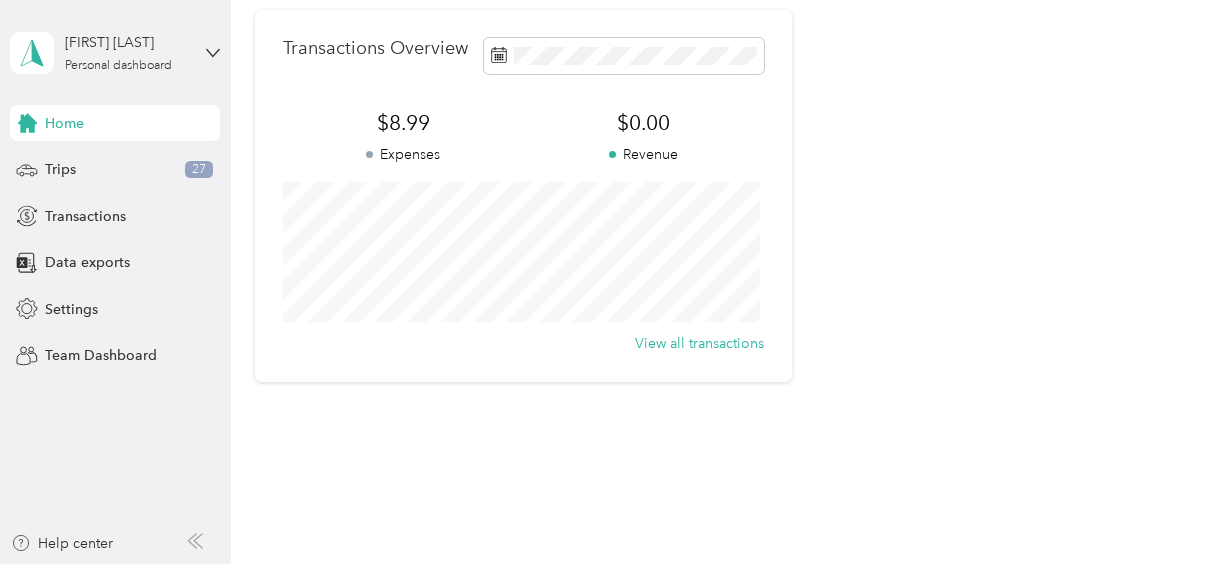 scroll, scrollTop: 533, scrollLeft: 0, axis: vertical 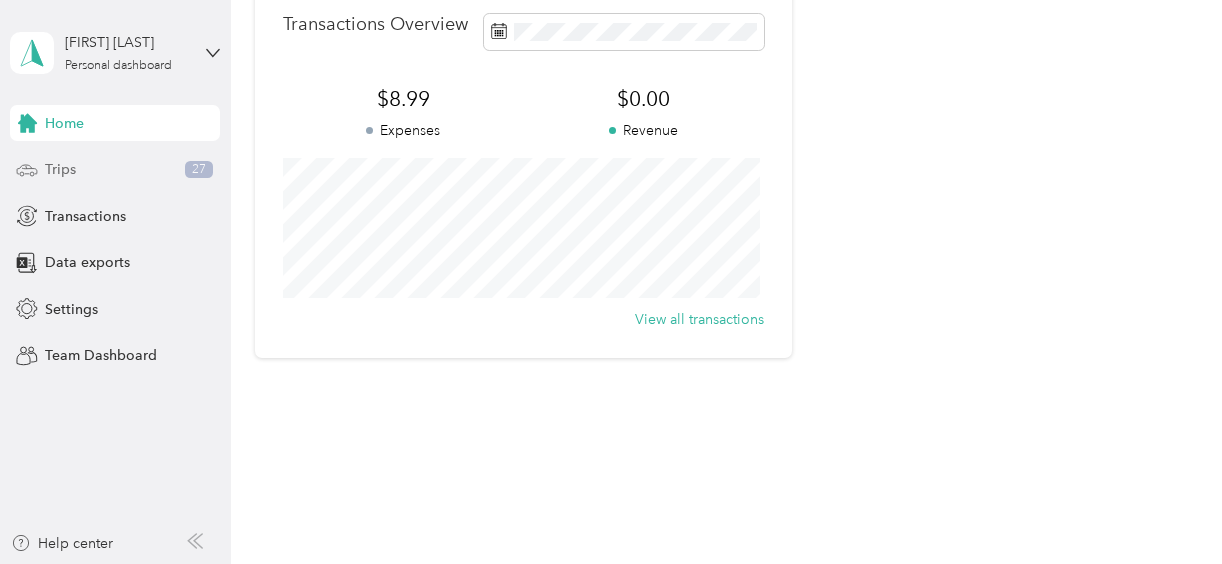 click on "Trips" at bounding box center [60, 169] 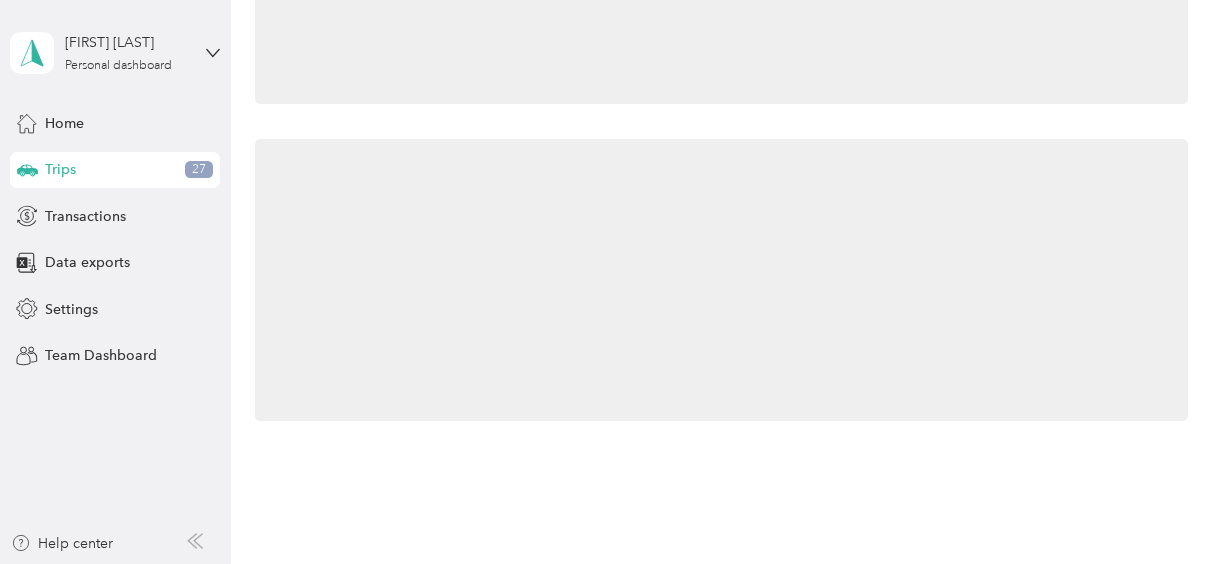 scroll, scrollTop: 533, scrollLeft: 0, axis: vertical 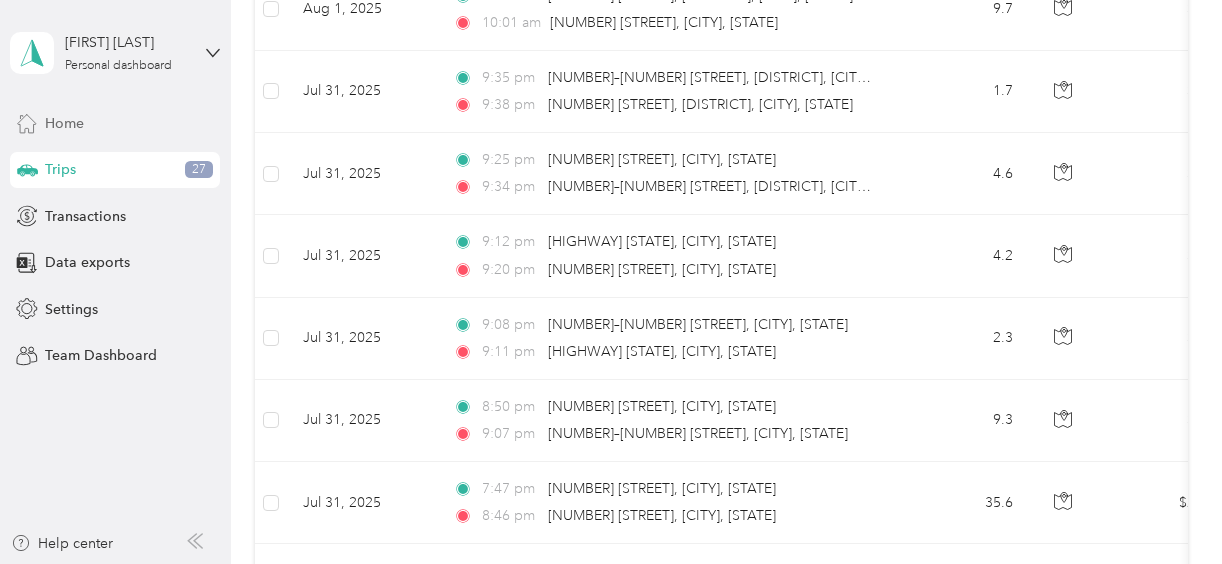 click on "Home" at bounding box center [115, 123] 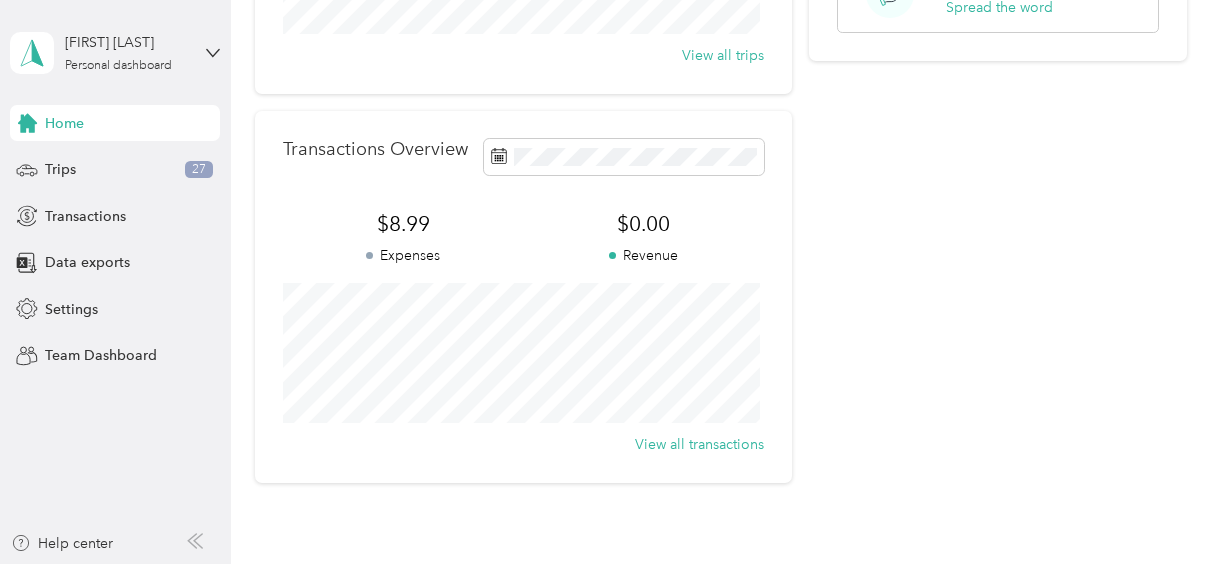 scroll, scrollTop: 298, scrollLeft: 0, axis: vertical 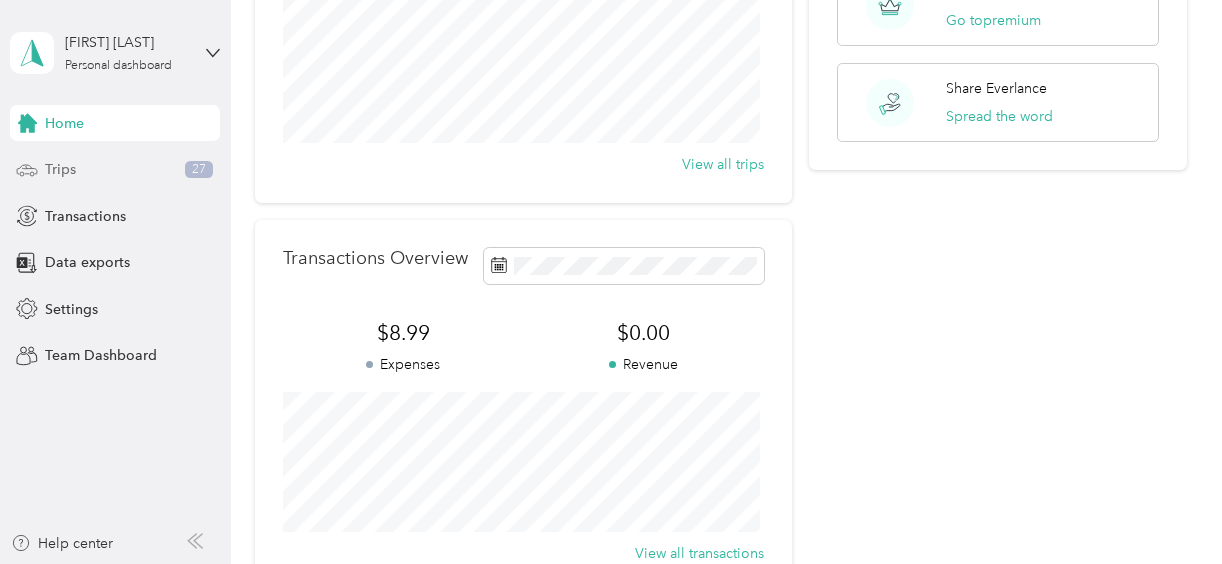 click on "Trips" at bounding box center (60, 169) 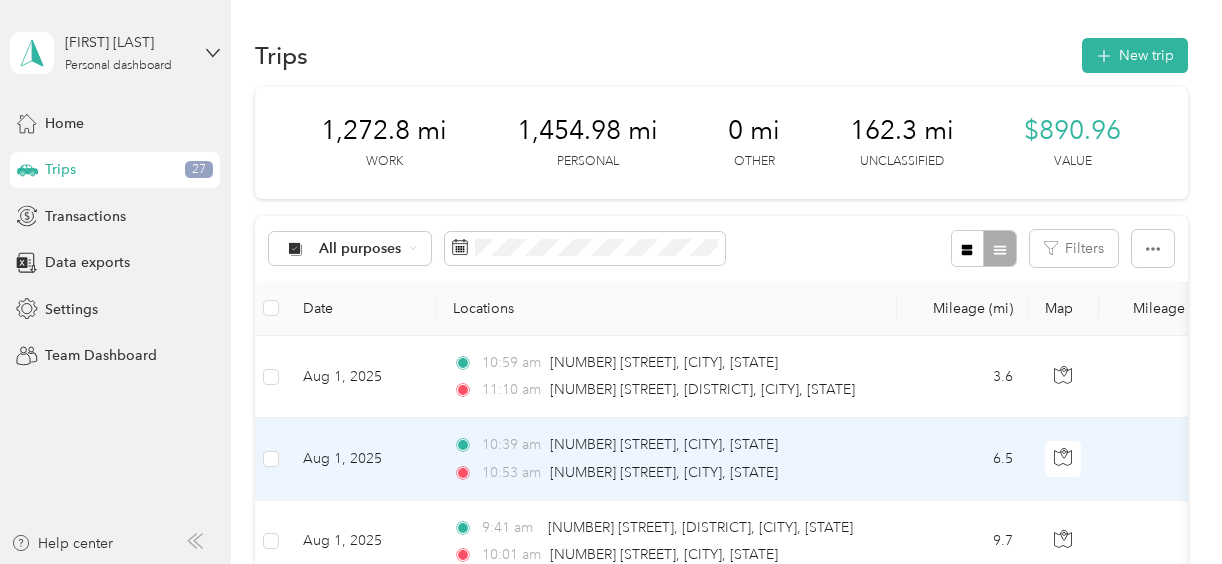 scroll, scrollTop: 0, scrollLeft: 0, axis: both 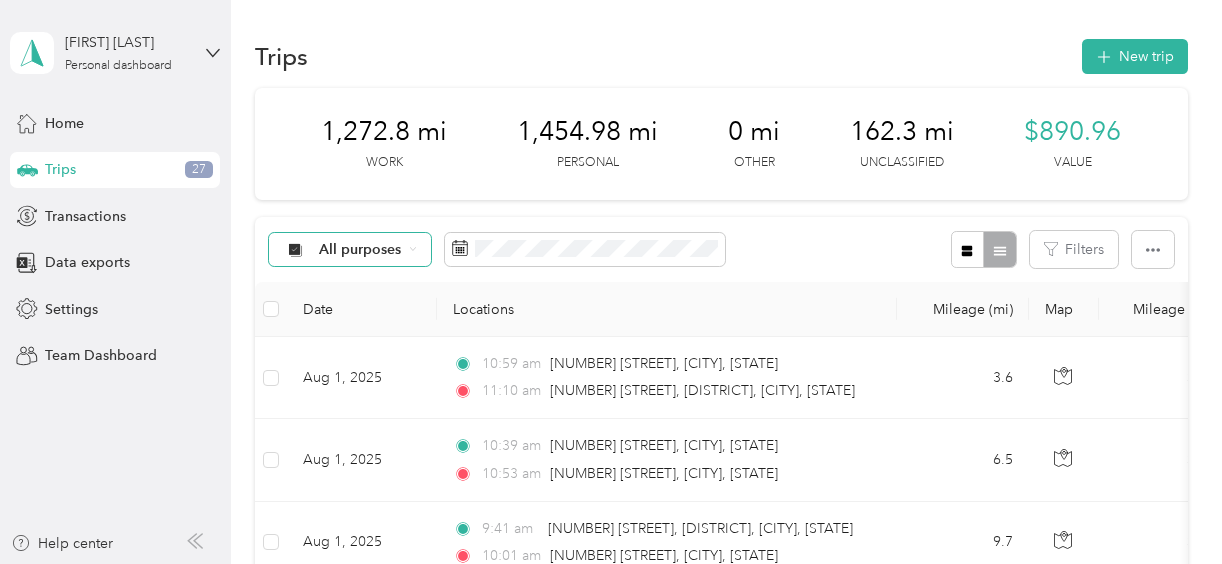 click on "All purposes" at bounding box center (360, 250) 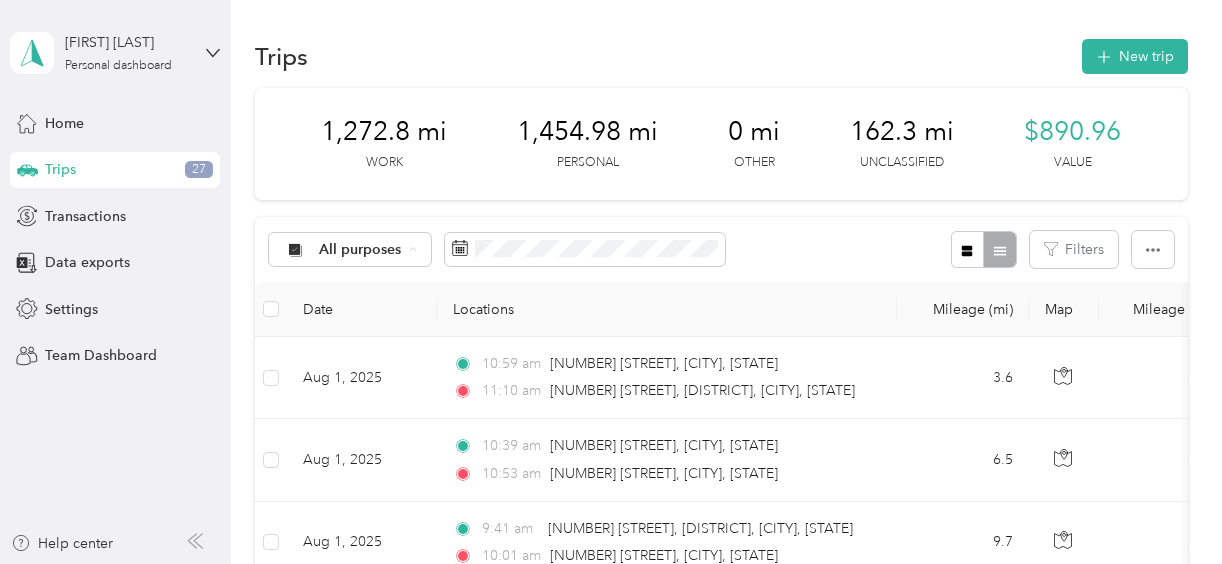 click on "Unclassified" at bounding box center (367, 320) 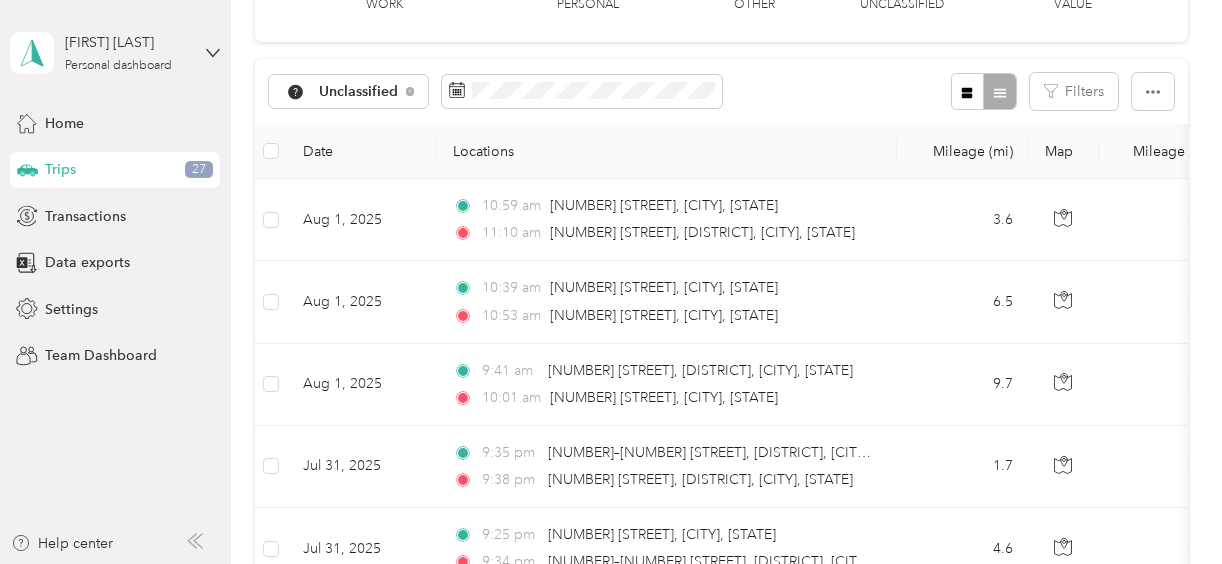 scroll, scrollTop: 200, scrollLeft: 0, axis: vertical 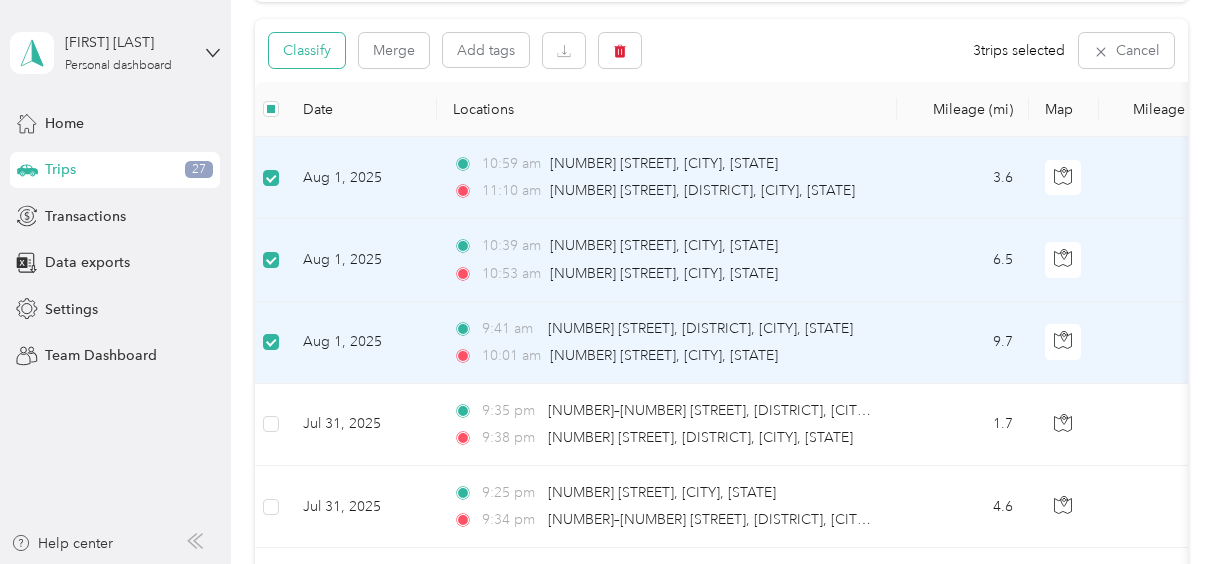 click on "Classify" at bounding box center (307, 50) 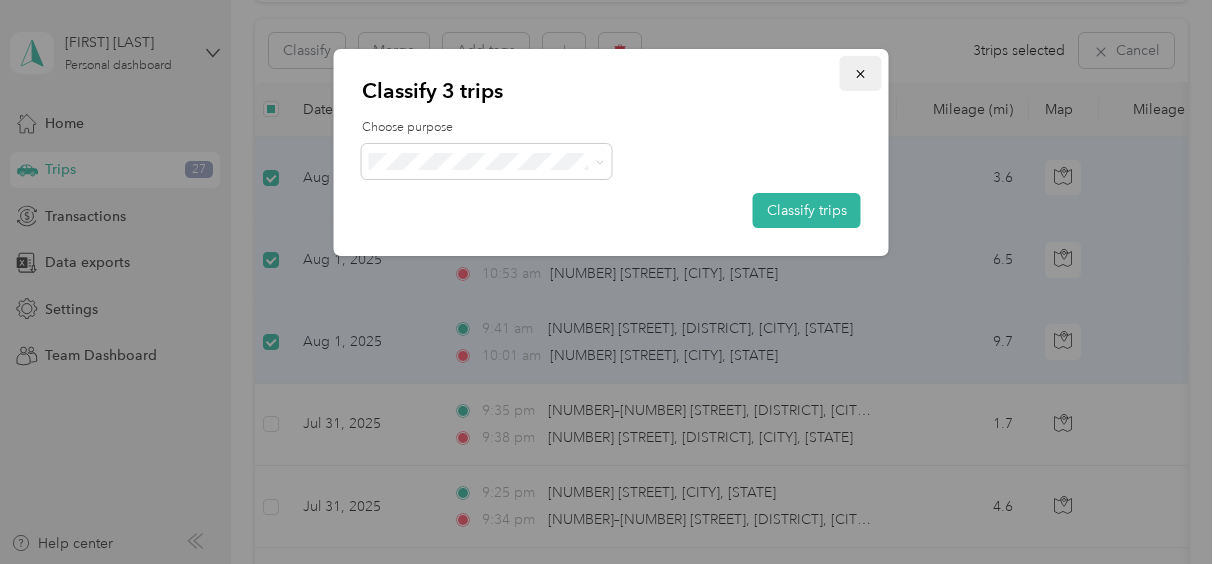 click 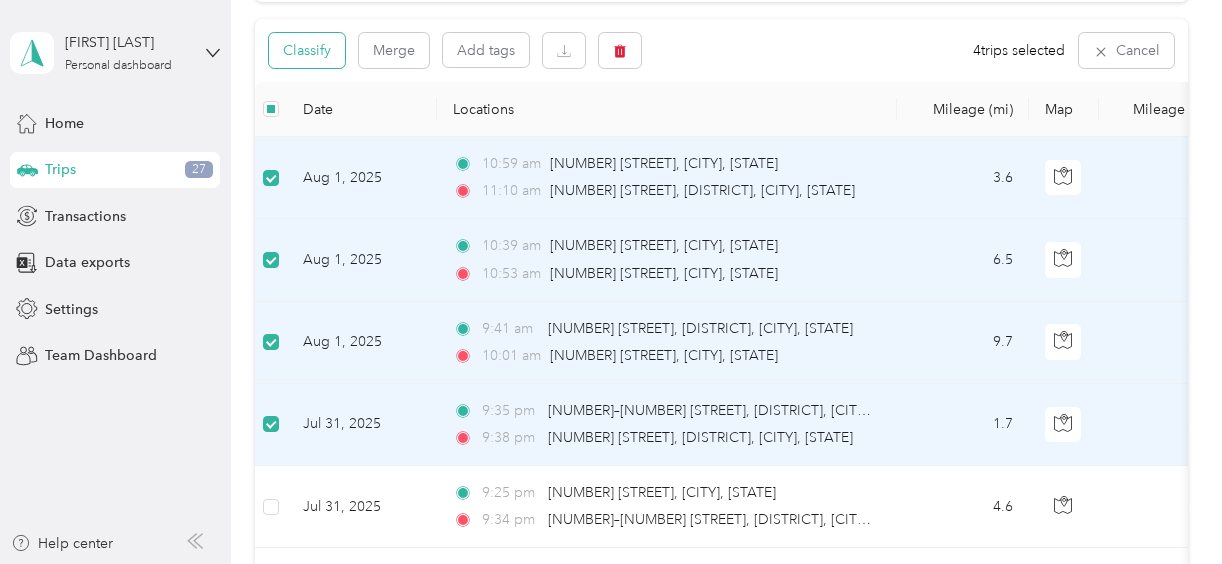 click on "Classify" at bounding box center (307, 50) 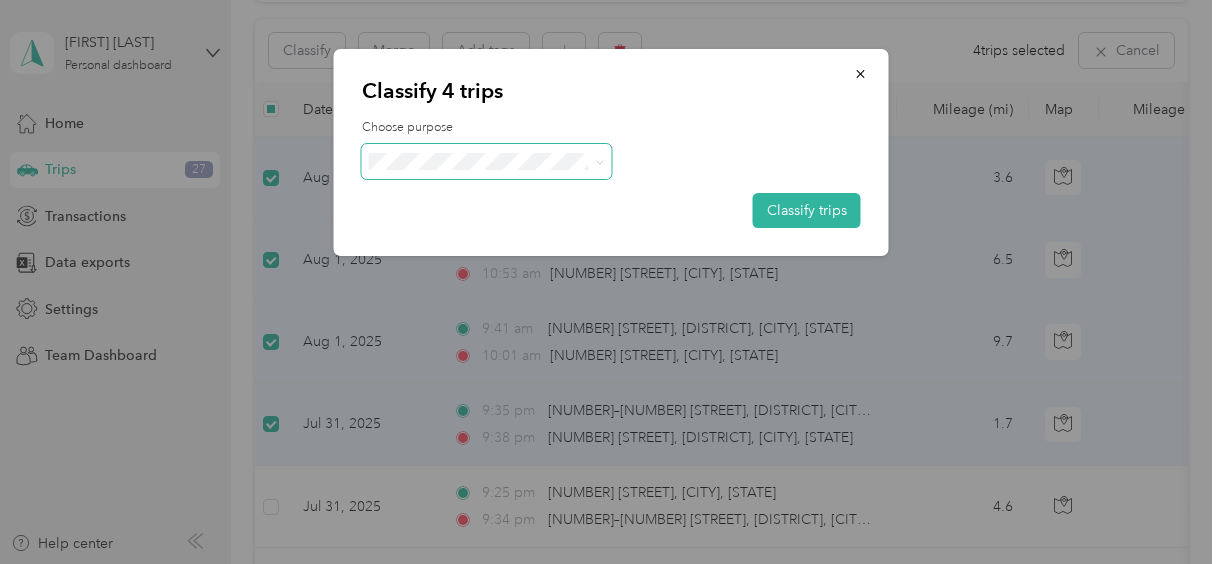 click at bounding box center (487, 161) 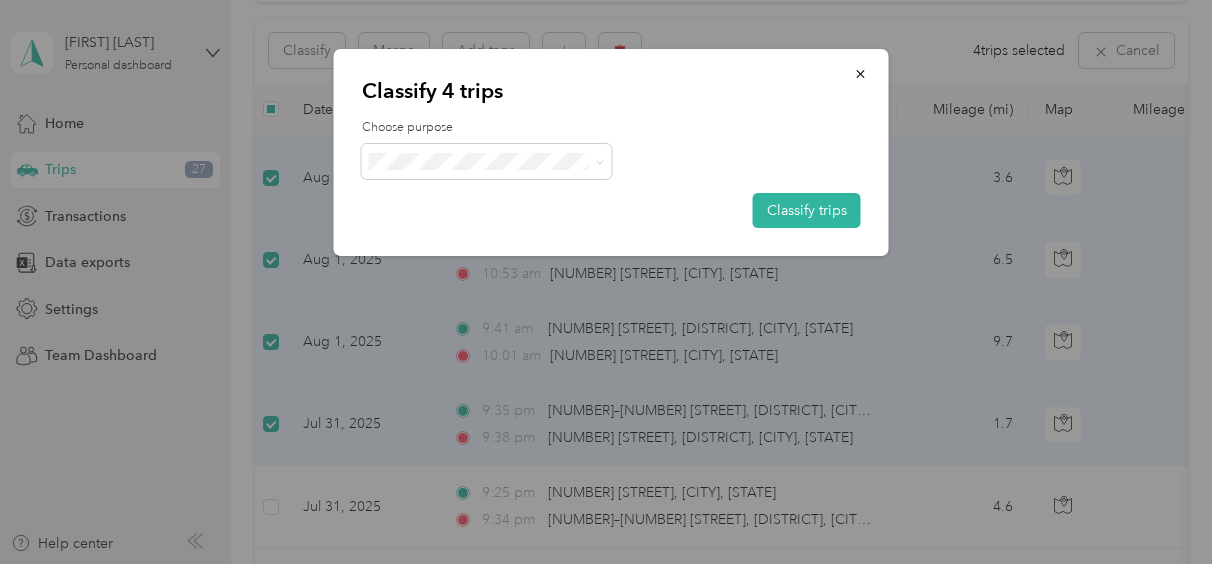 click on "Personal" at bounding box center [487, 232] 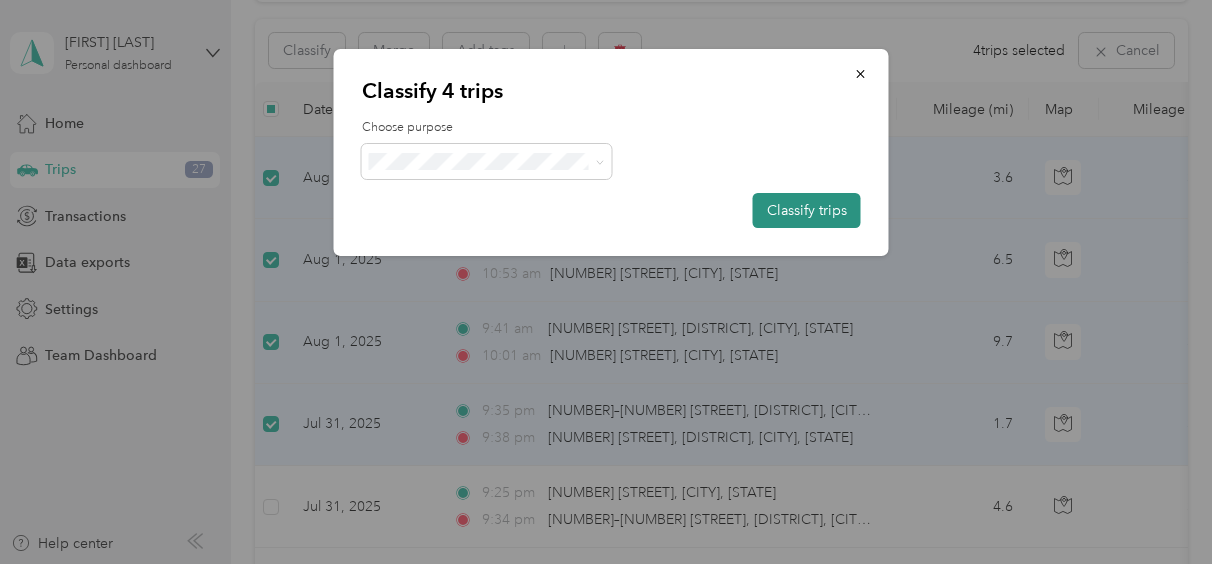 click on "Classify trips" at bounding box center (807, 210) 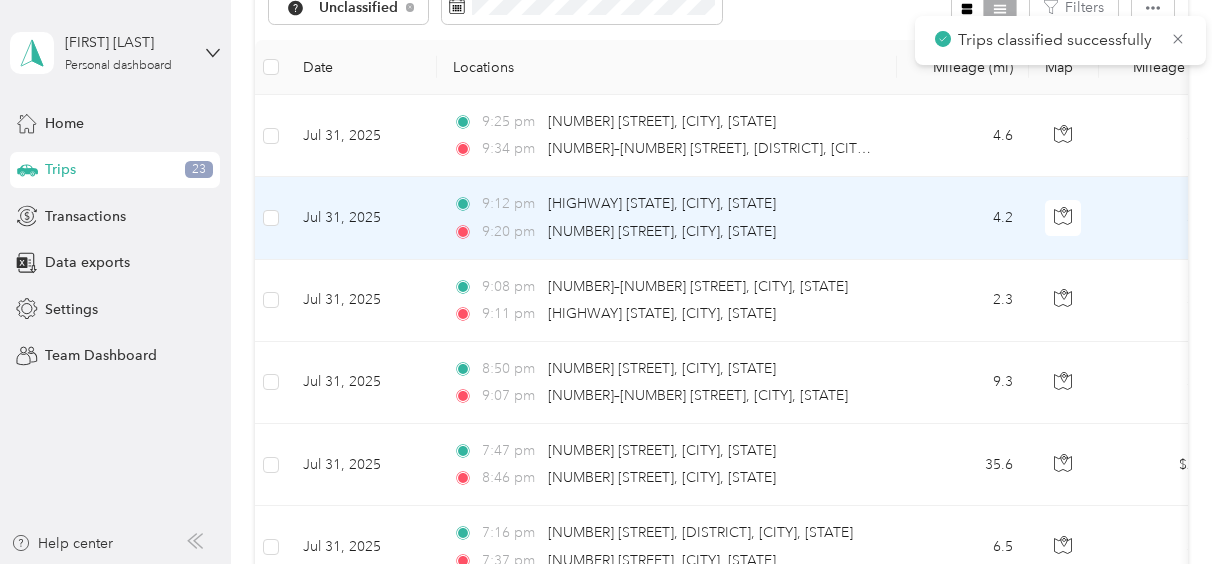scroll, scrollTop: 198, scrollLeft: 0, axis: vertical 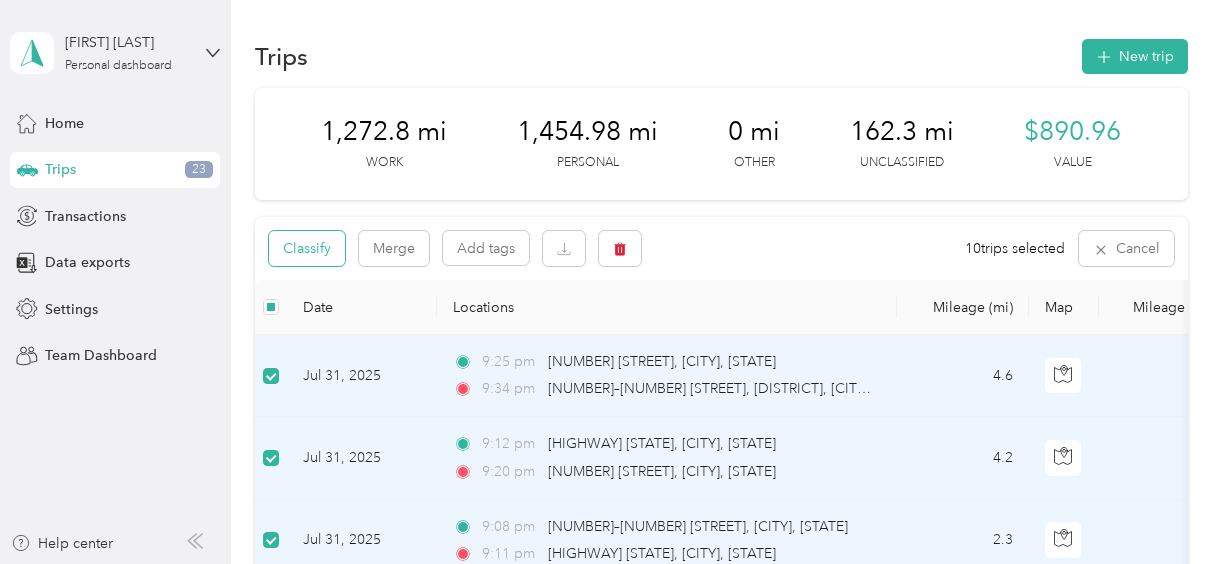 click on "Classify" at bounding box center (307, 248) 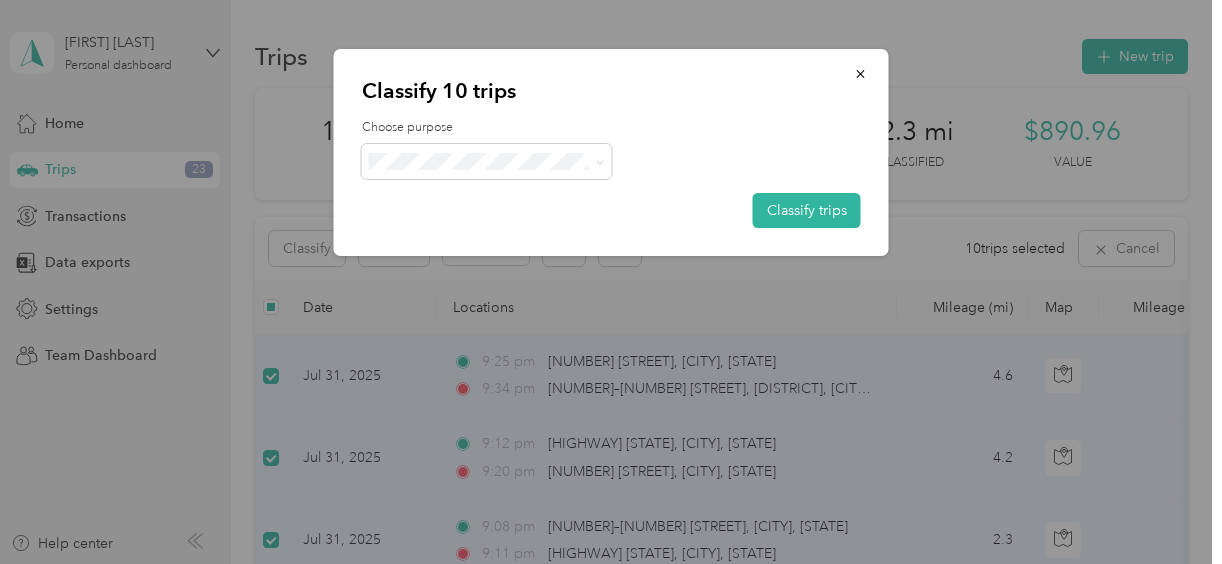 click on "Doordash" at bounding box center (487, 266) 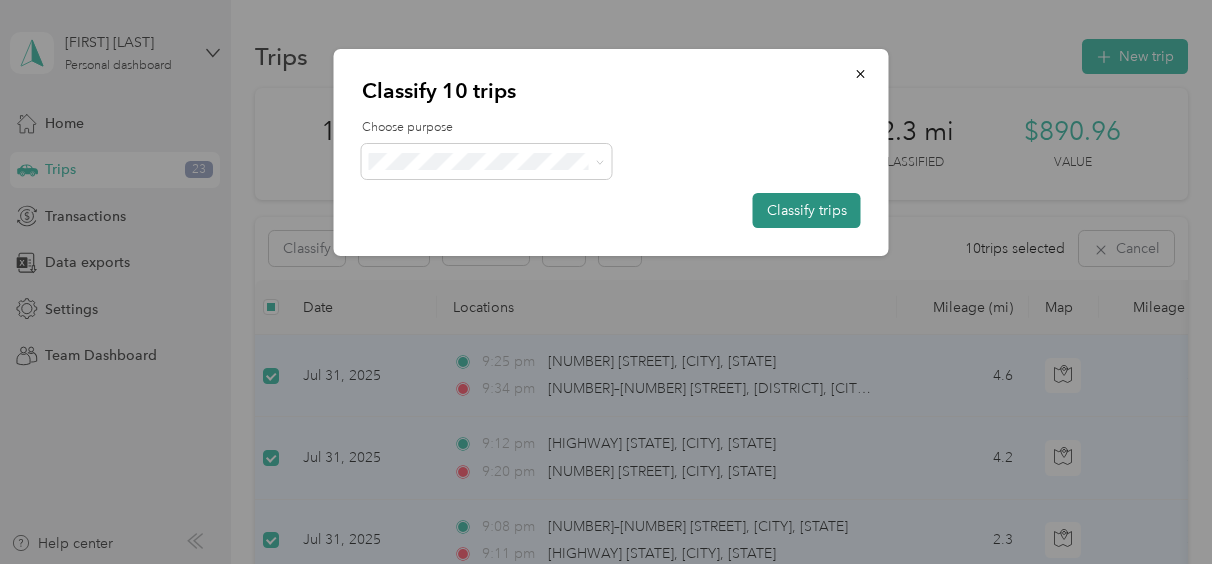 click on "Classify trips" at bounding box center [807, 210] 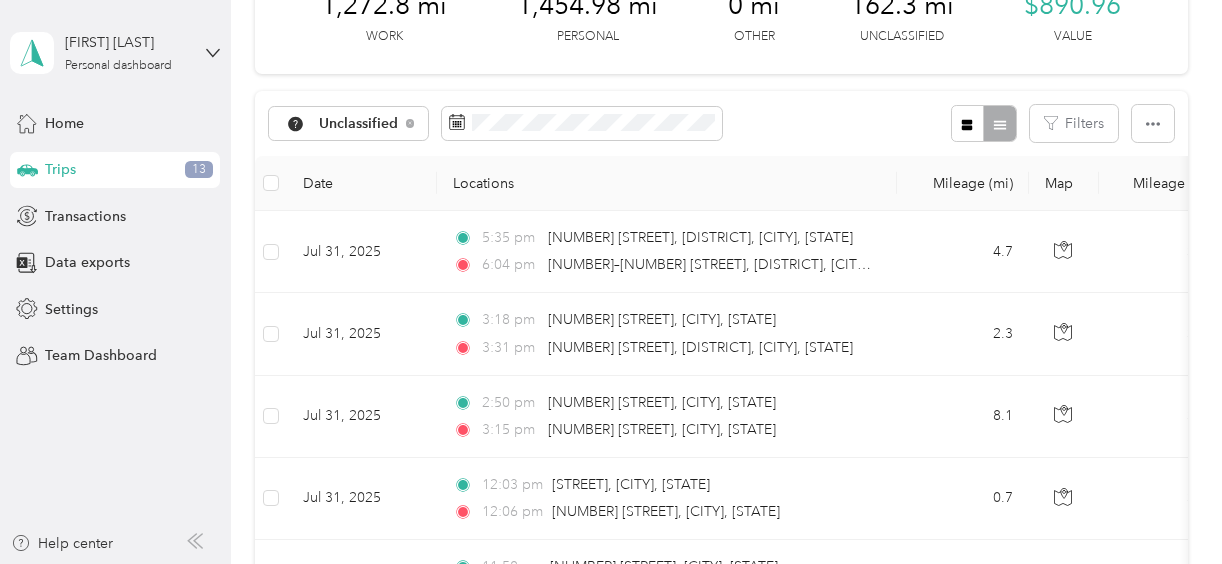 scroll, scrollTop: 100, scrollLeft: 0, axis: vertical 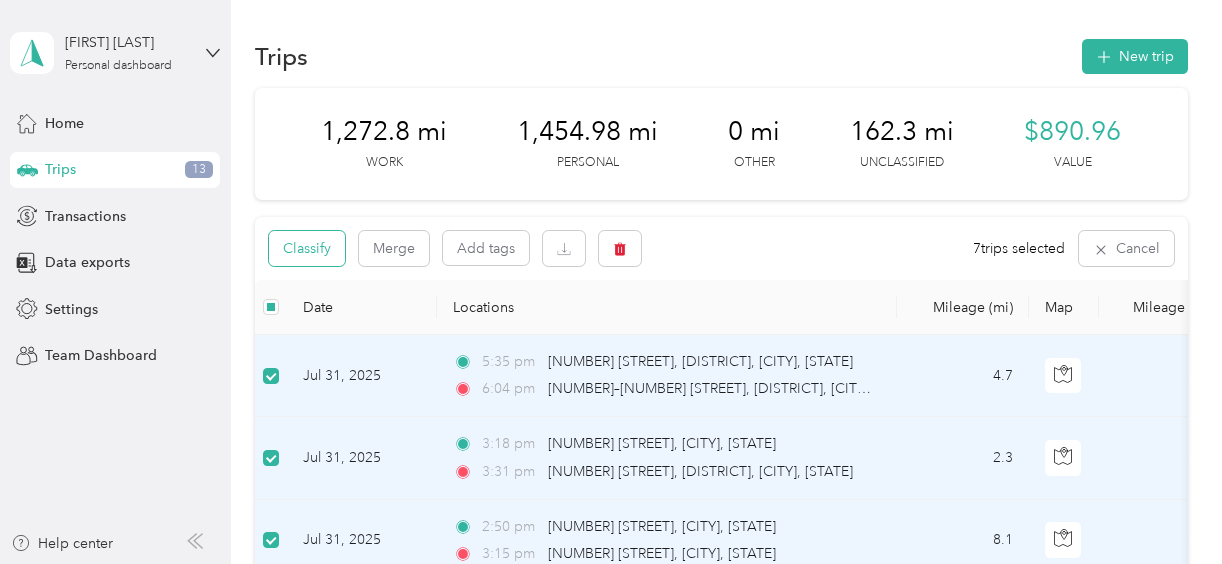 click on "Classify" at bounding box center (307, 248) 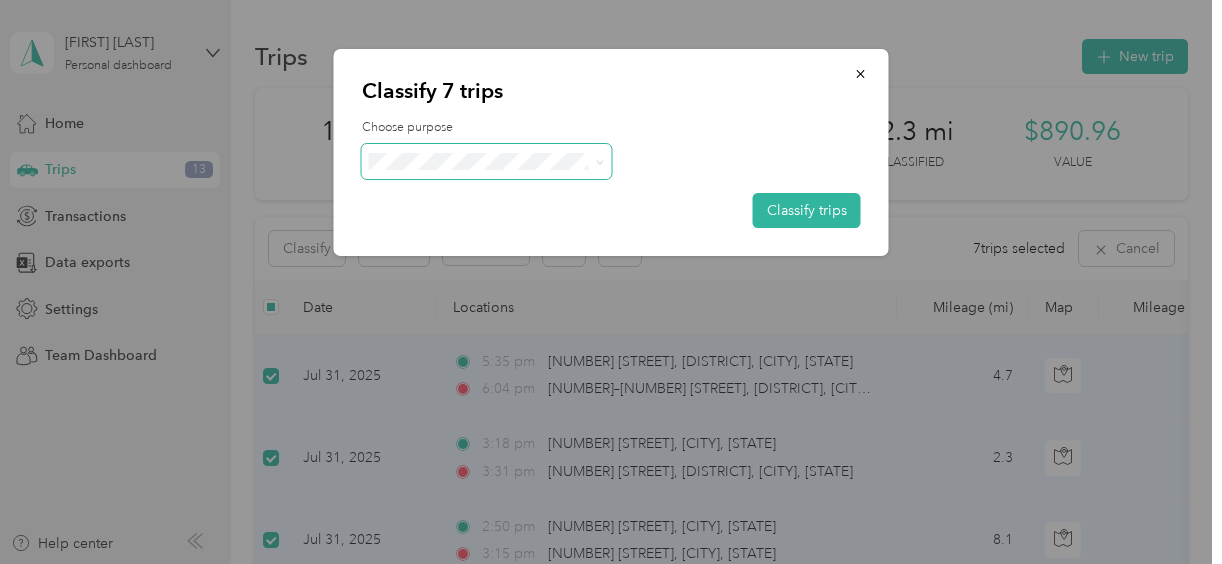 click at bounding box center (487, 161) 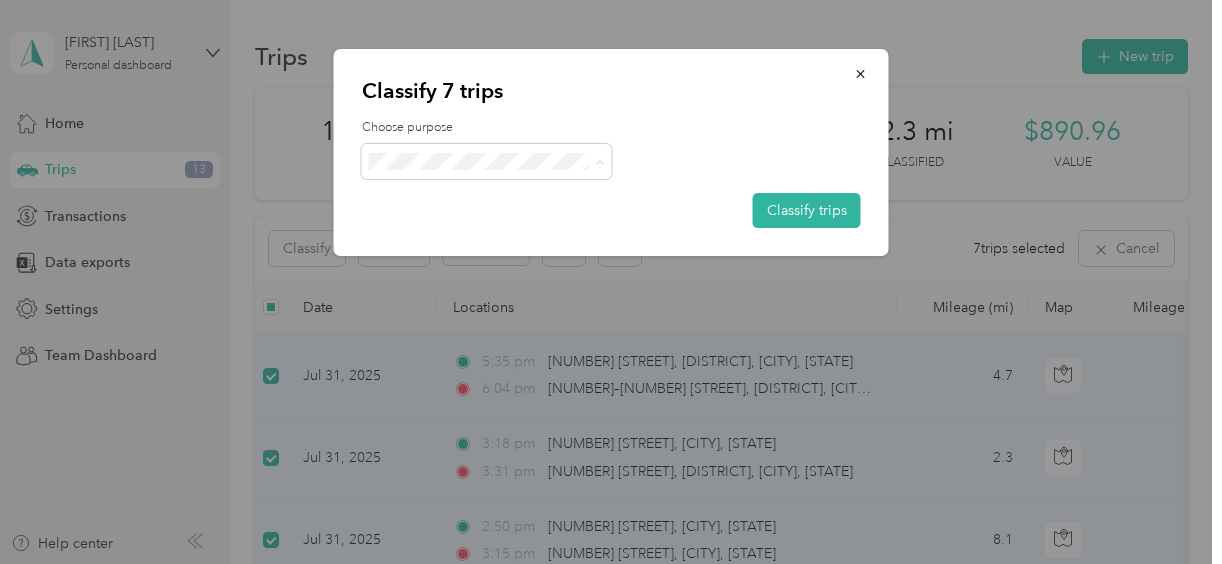 click on "Personal" at bounding box center [504, 233] 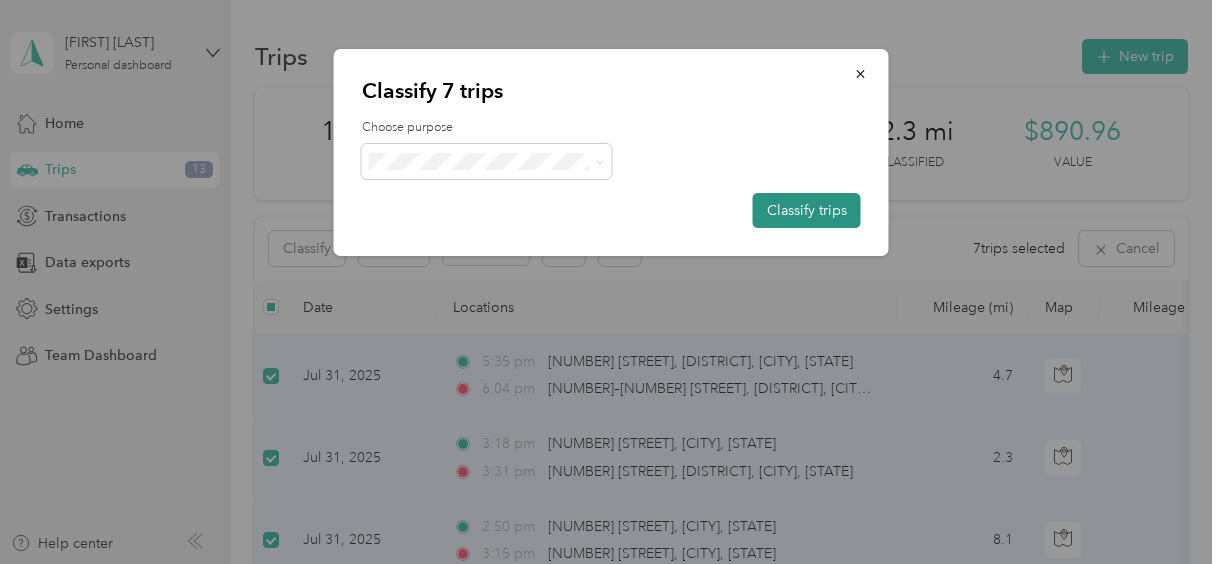 click on "Classify trips" at bounding box center [807, 210] 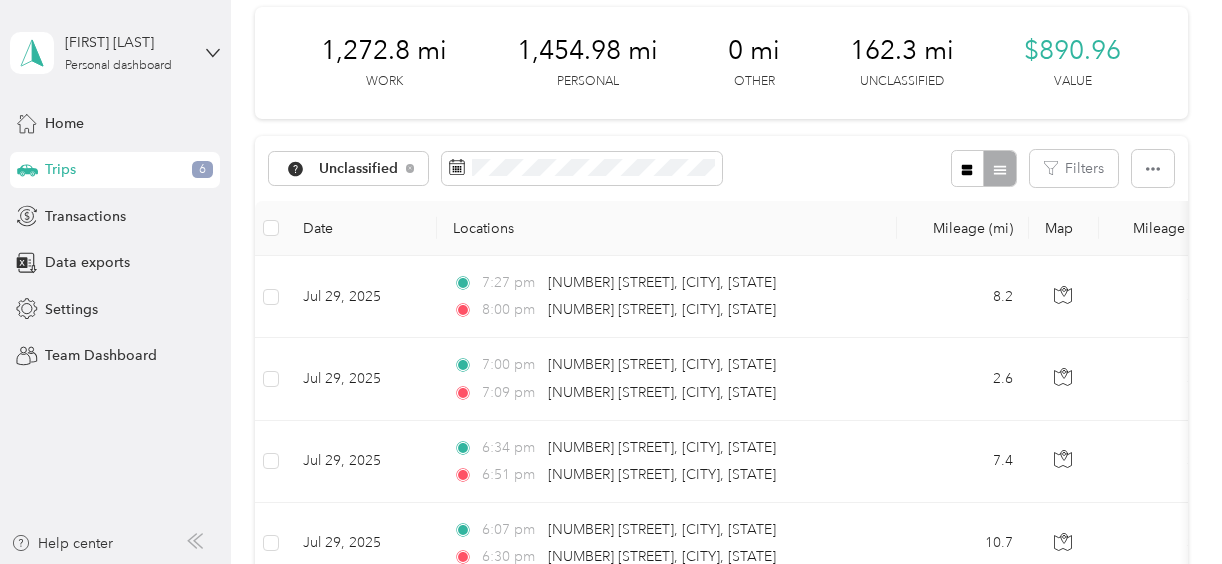 scroll, scrollTop: 0, scrollLeft: 0, axis: both 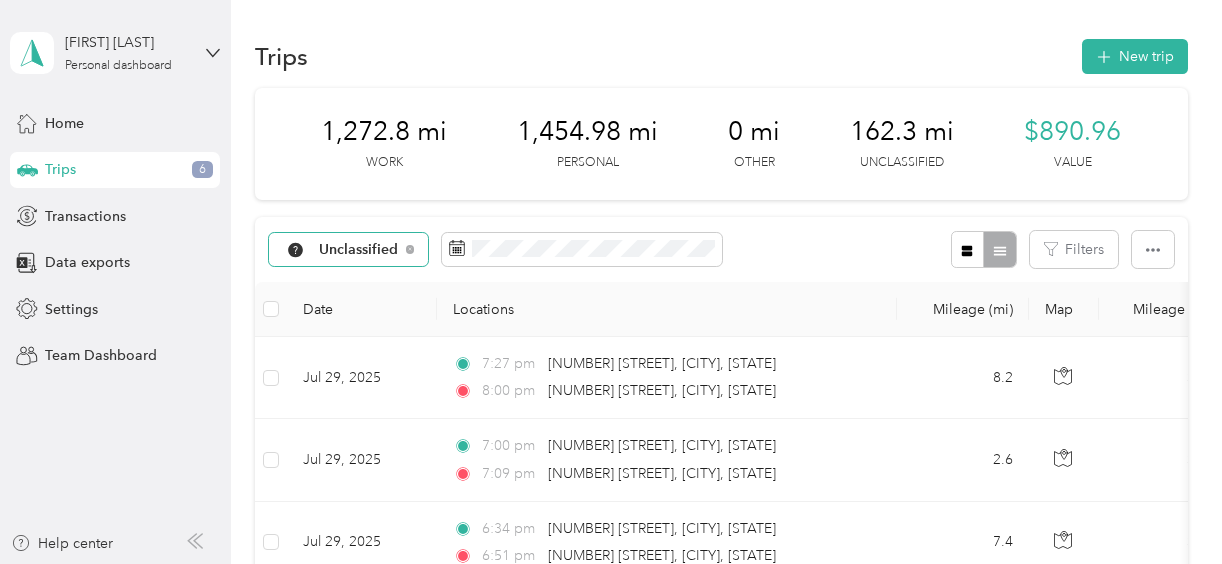 click 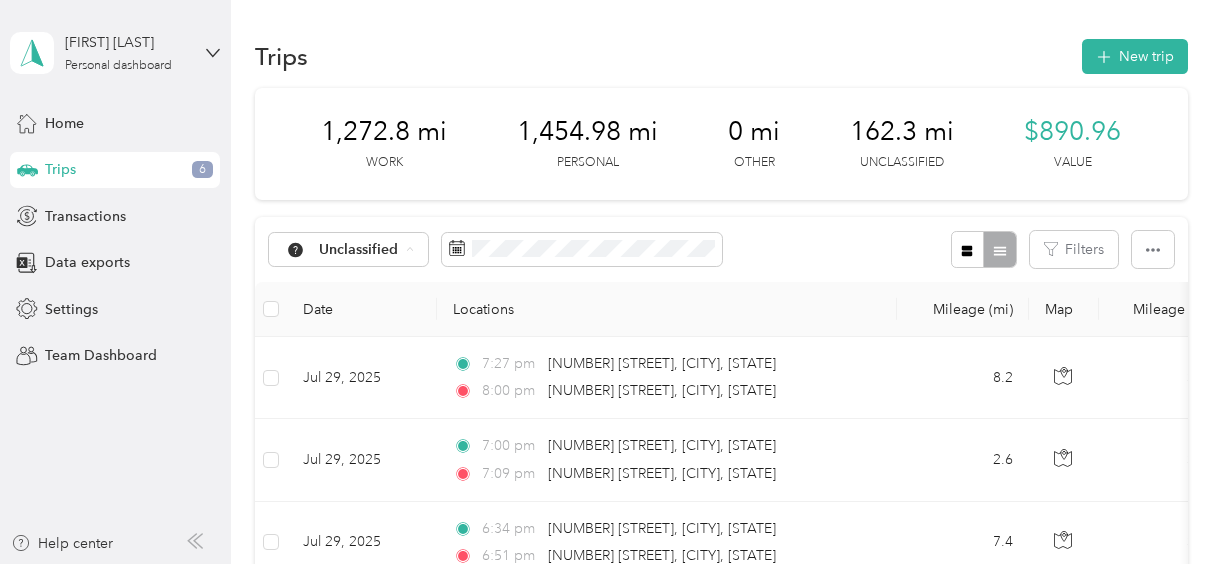 click 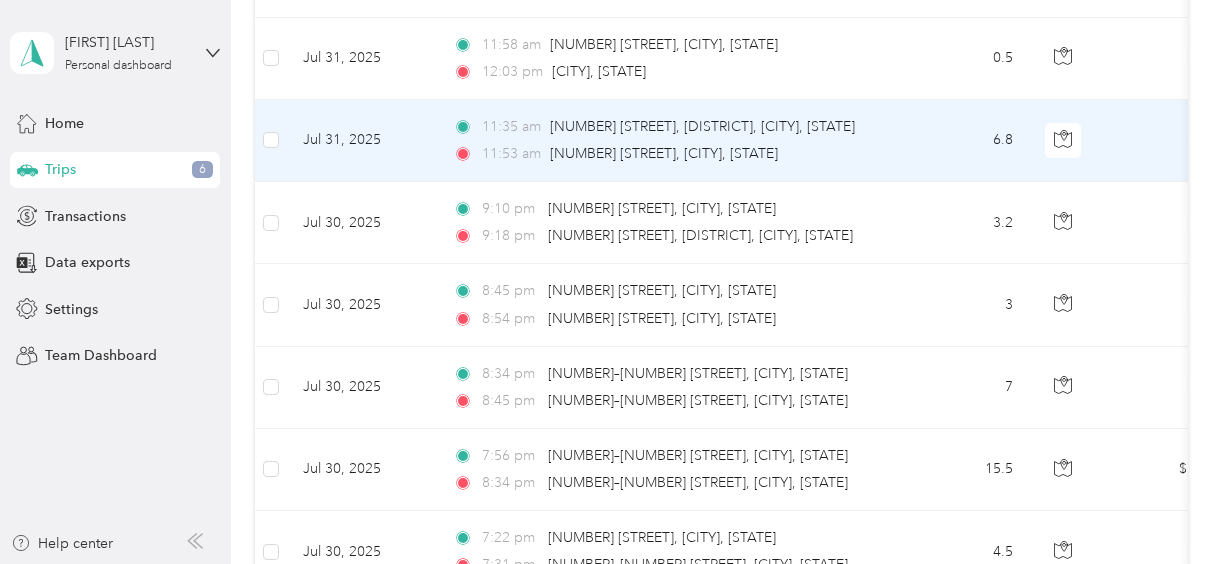 scroll, scrollTop: 1900, scrollLeft: 0, axis: vertical 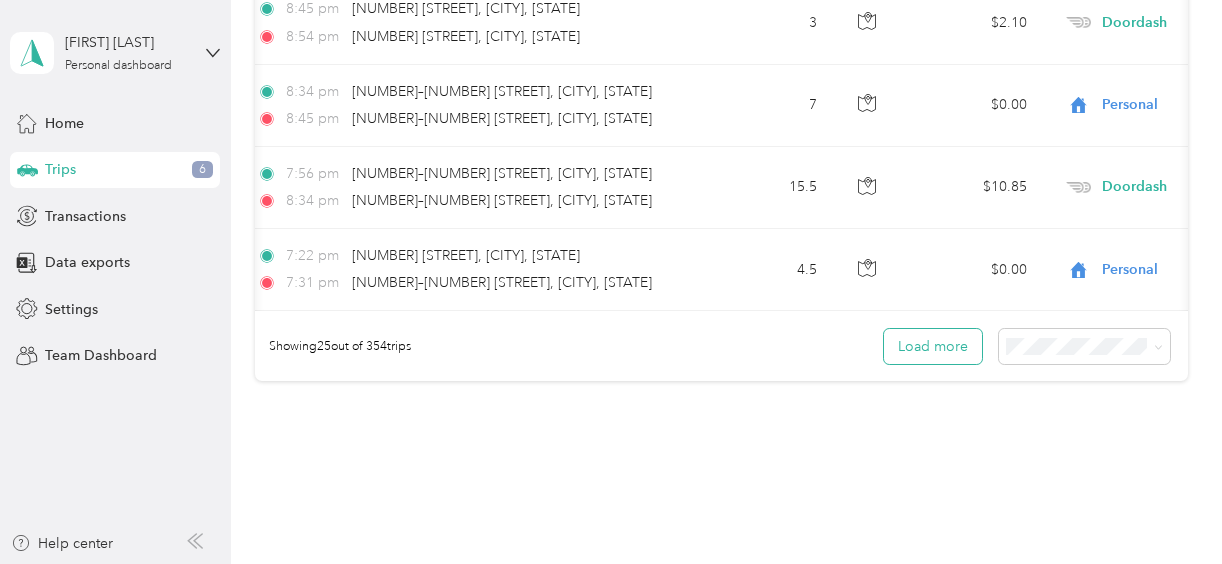 click on "Load more" at bounding box center (933, 346) 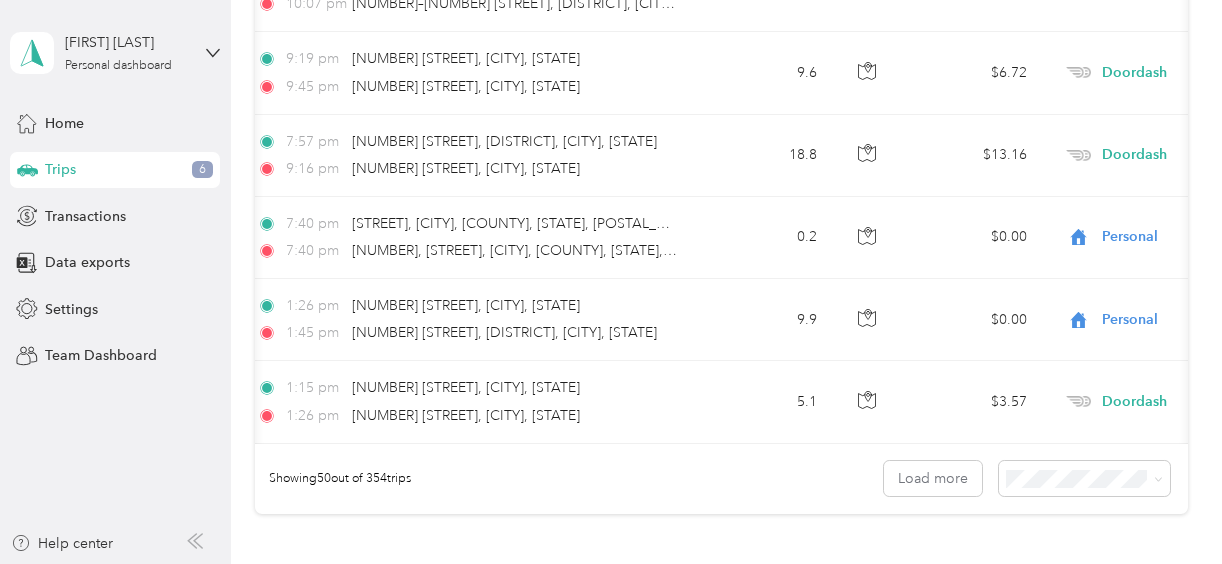 scroll, scrollTop: 4230, scrollLeft: 0, axis: vertical 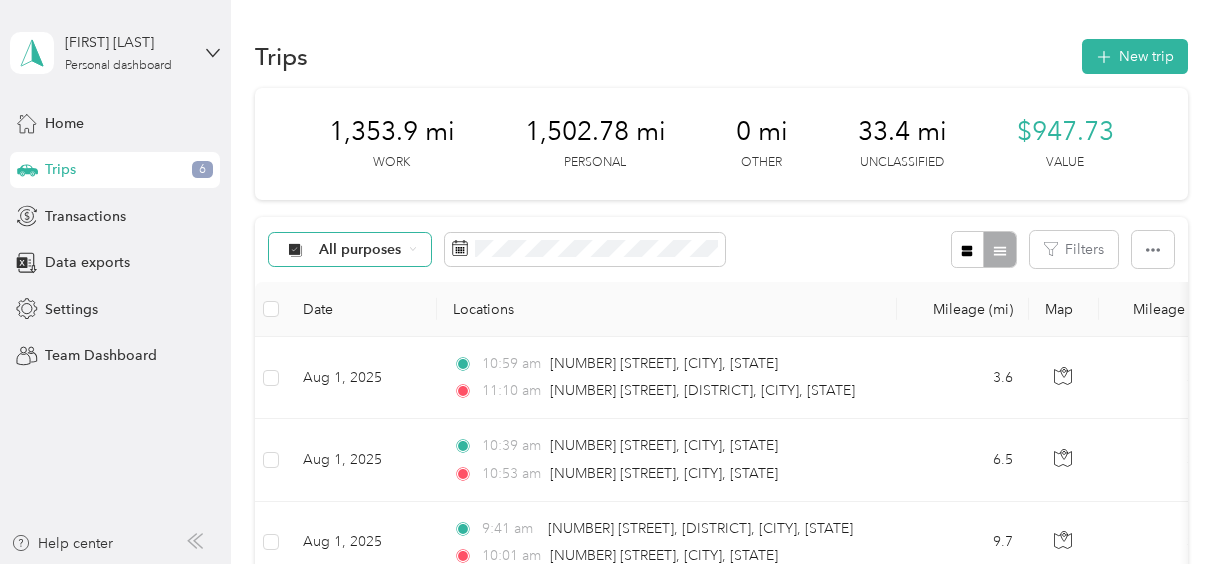 click 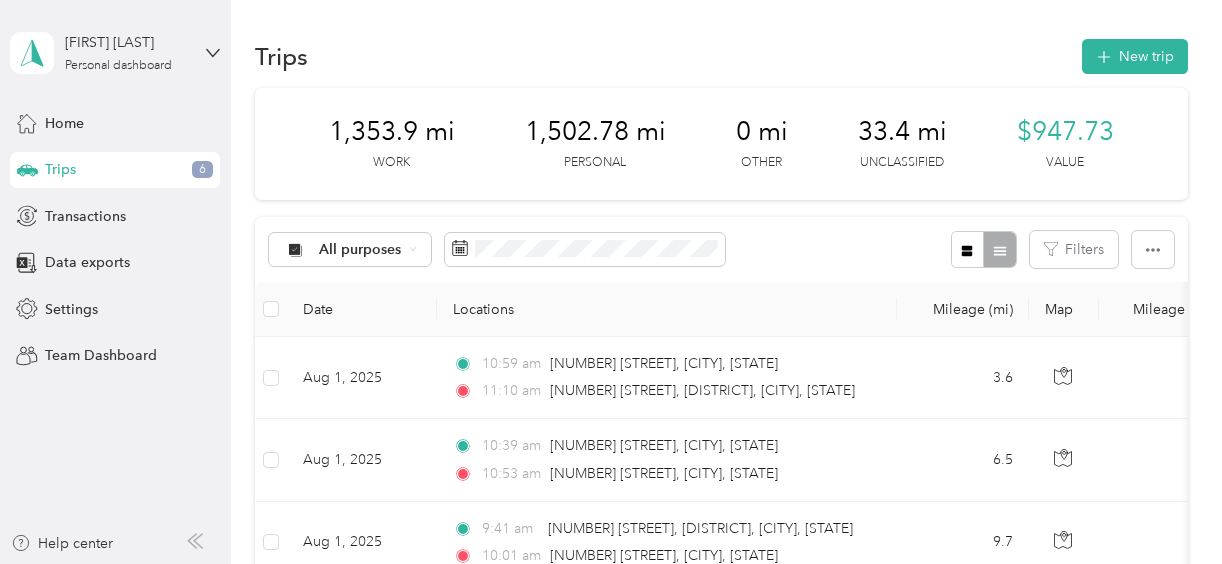 click on "Unclassified" at bounding box center (367, 316) 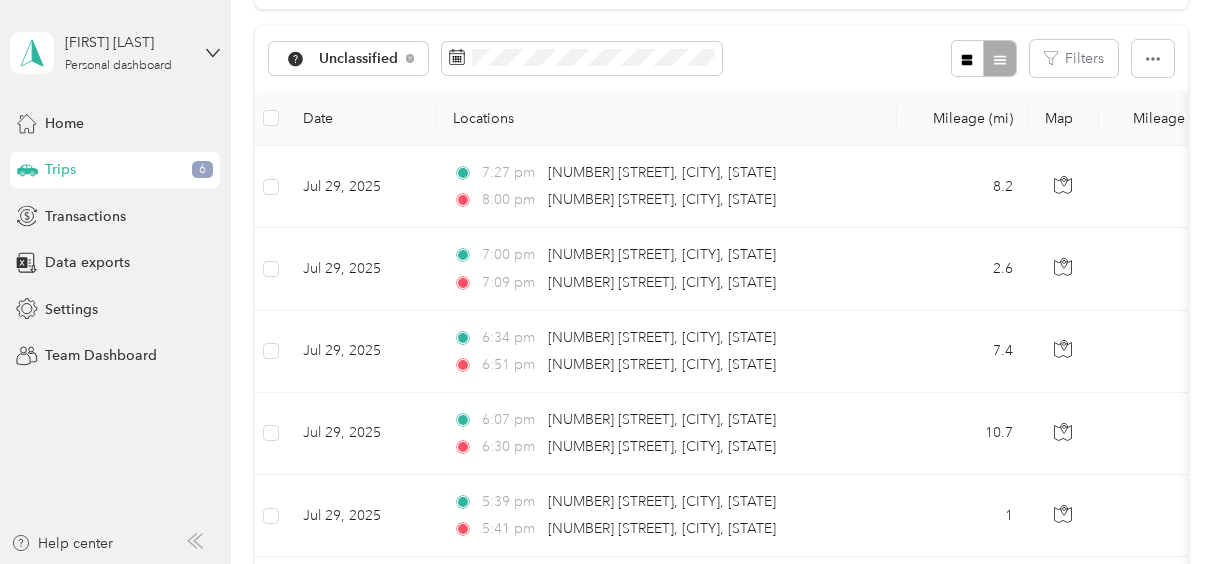 scroll, scrollTop: 200, scrollLeft: 0, axis: vertical 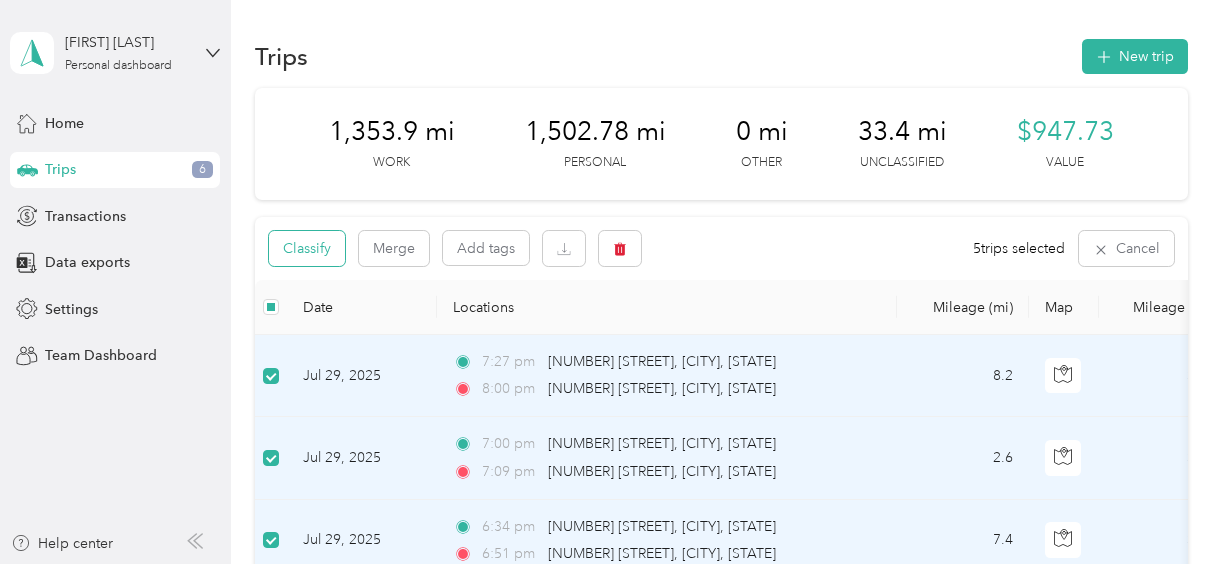 click on "Classify" at bounding box center (307, 248) 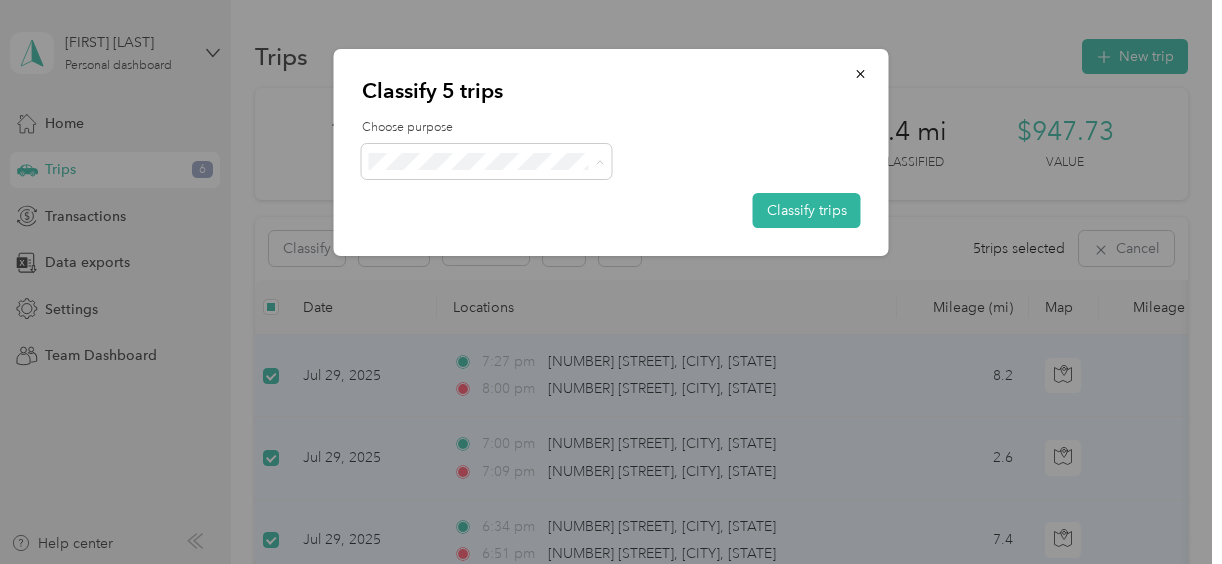 click on "Doordash" at bounding box center [504, 268] 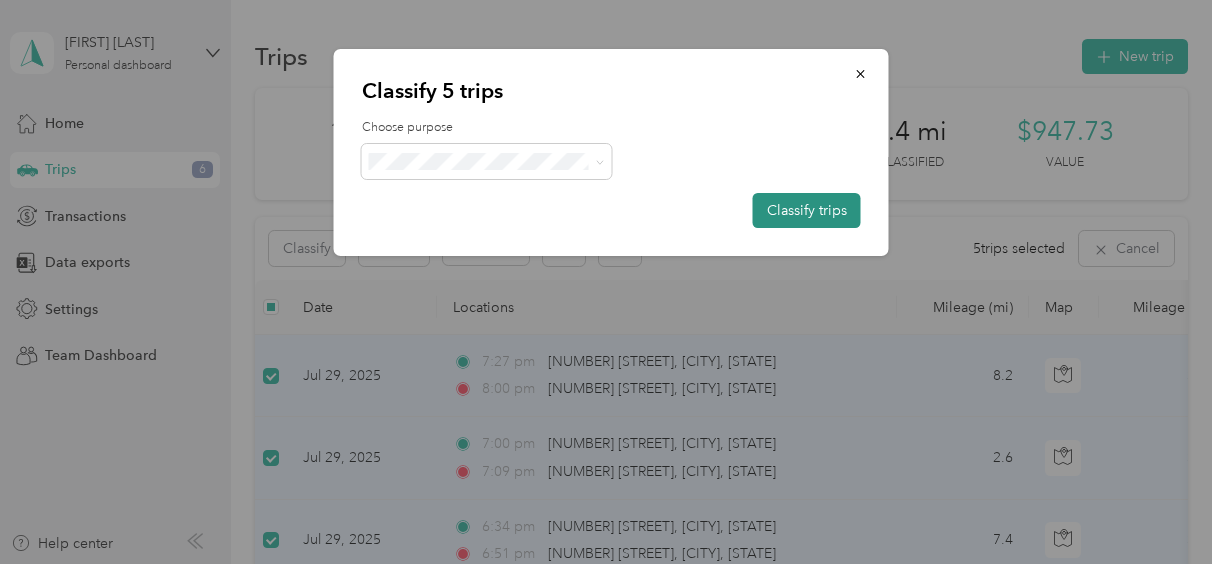 click on "Classify trips" at bounding box center [807, 210] 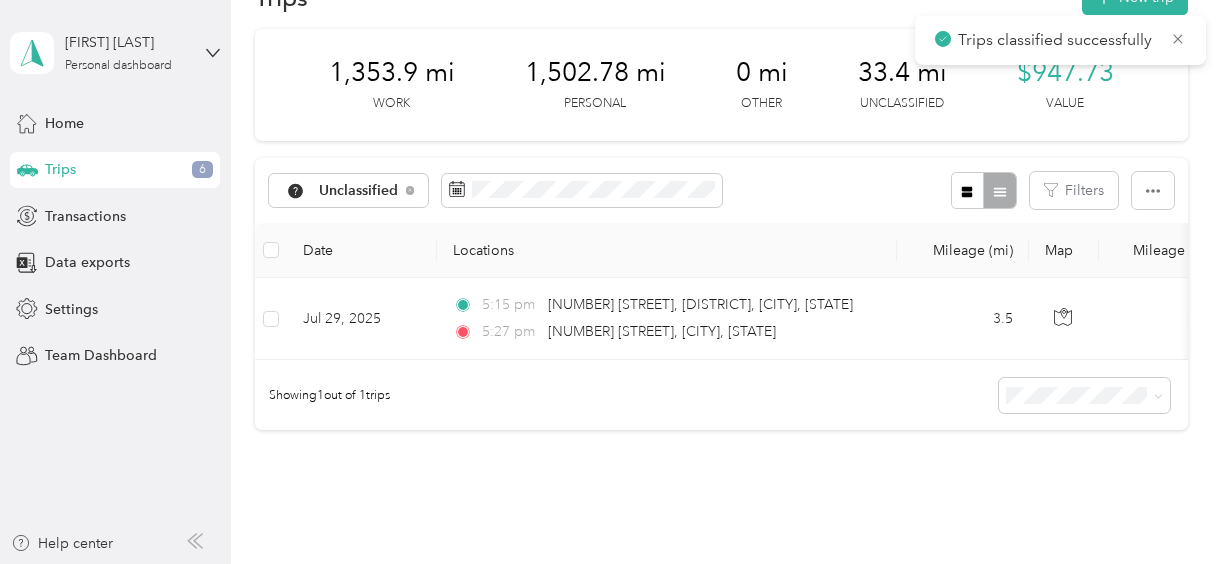 scroll, scrollTop: 100, scrollLeft: 0, axis: vertical 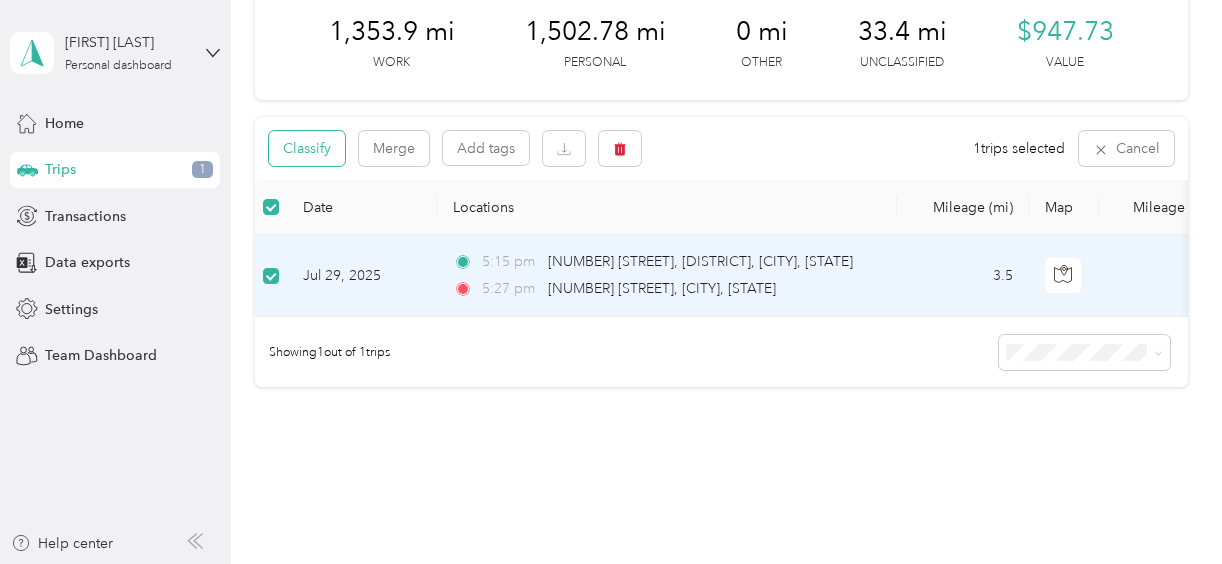 click on "Classify" at bounding box center (307, 148) 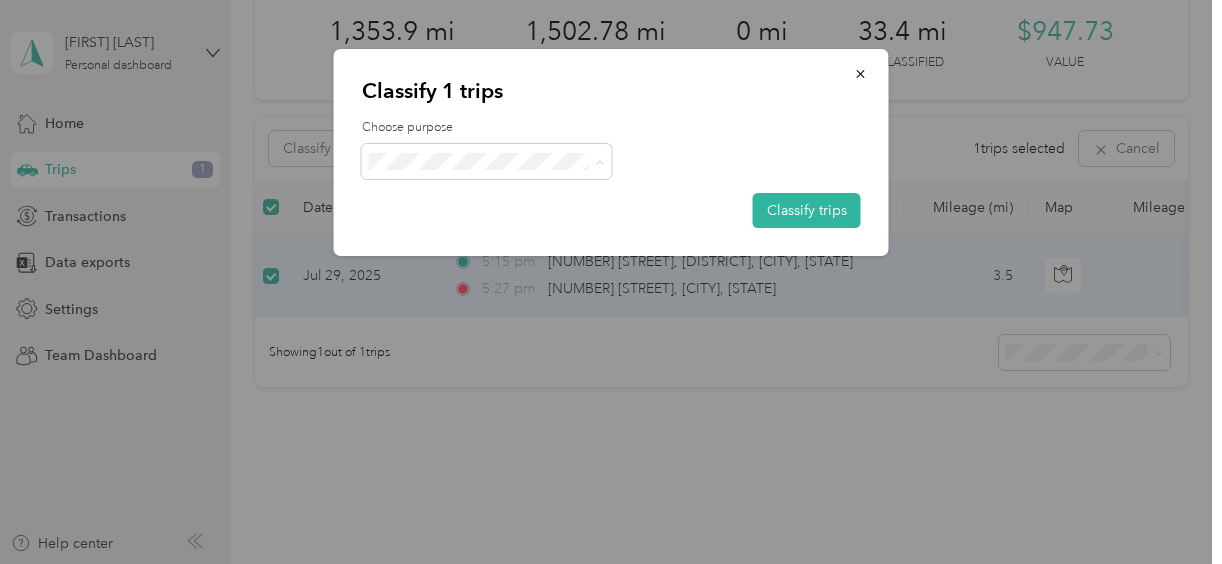 click on "Personal" at bounding box center (487, 233) 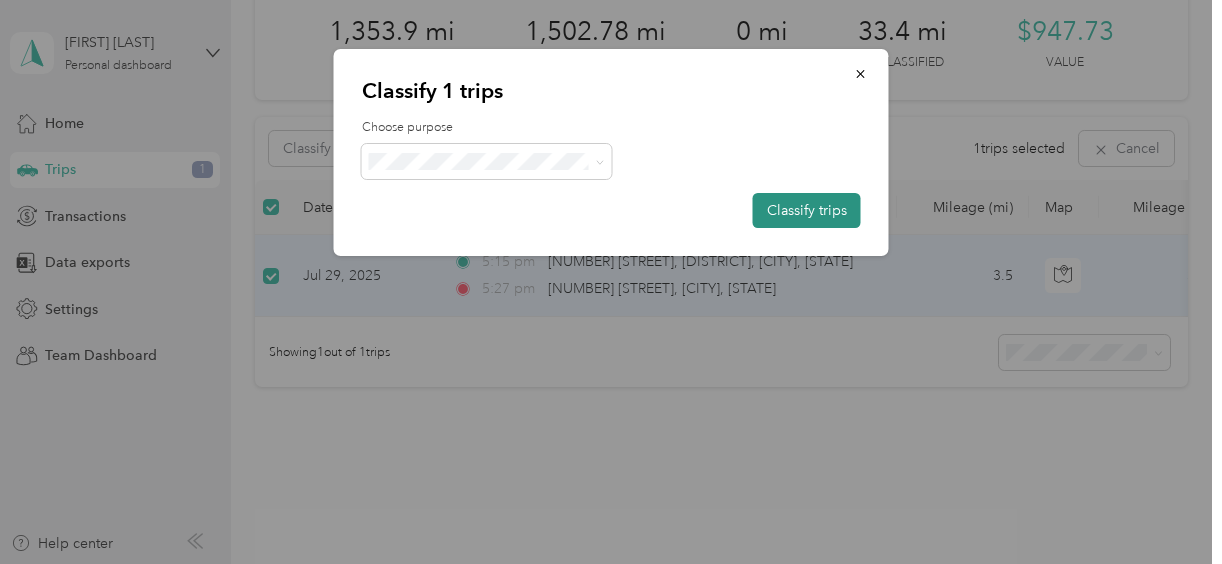 click on "Classify trips" at bounding box center (807, 210) 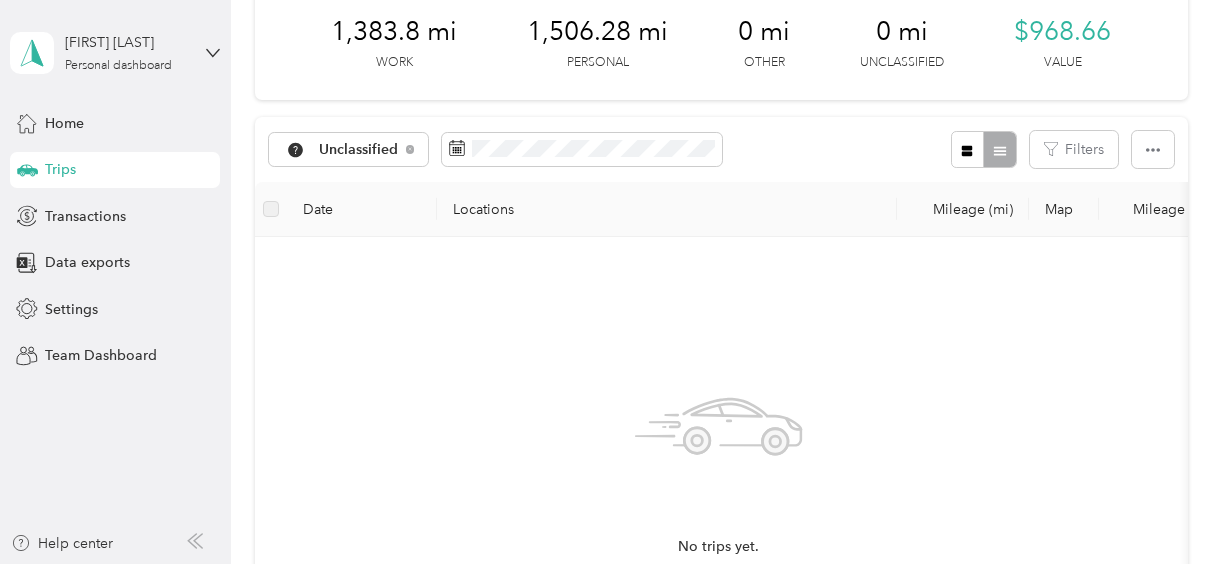 scroll, scrollTop: 0, scrollLeft: 0, axis: both 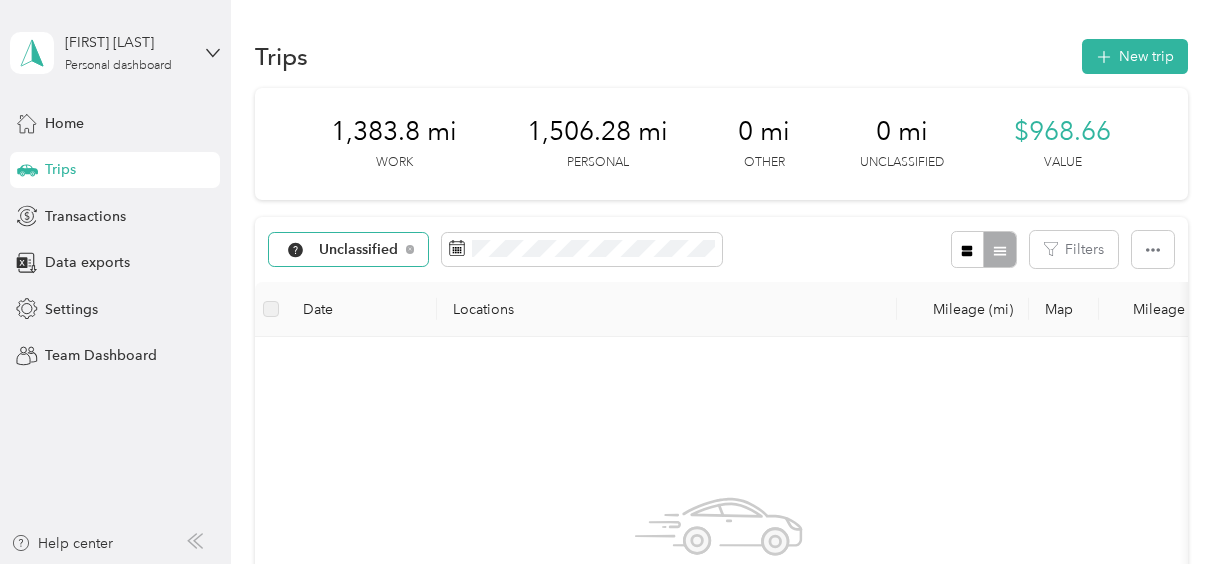 click on "Unclassified" at bounding box center [359, 250] 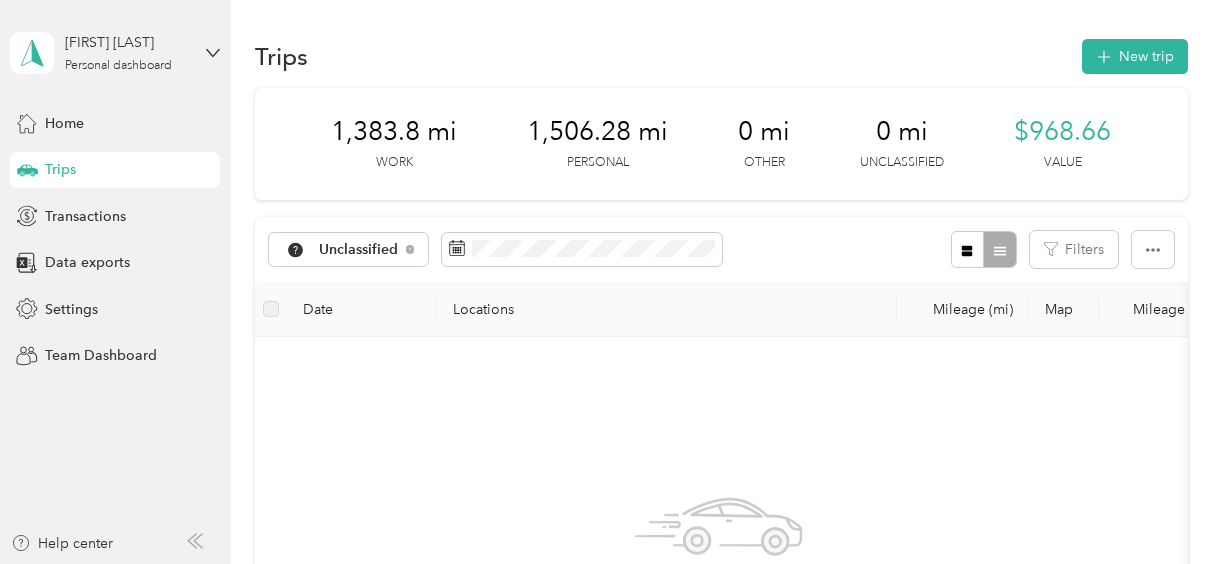 click on "Doordash" at bounding box center [353, 417] 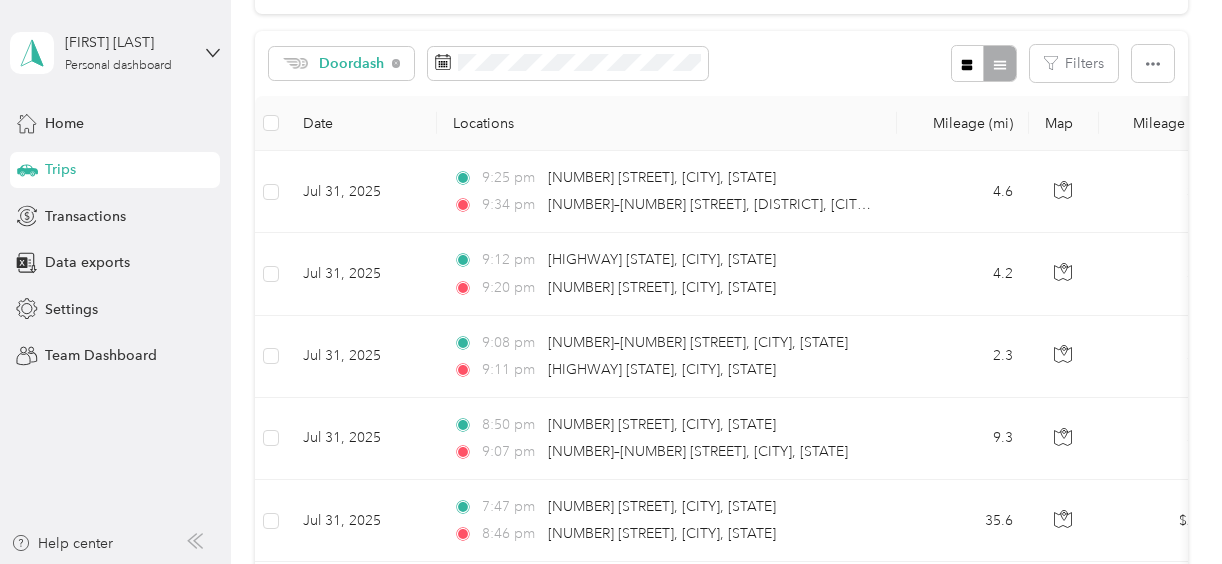 scroll, scrollTop: 0, scrollLeft: 0, axis: both 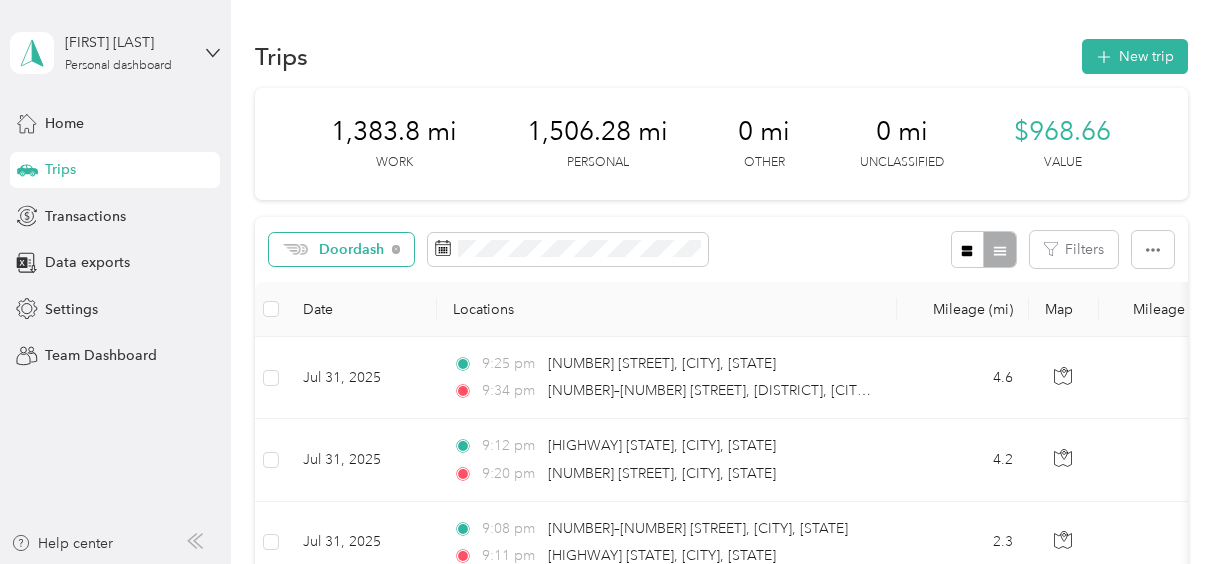 click on "Doordash" at bounding box center (352, 250) 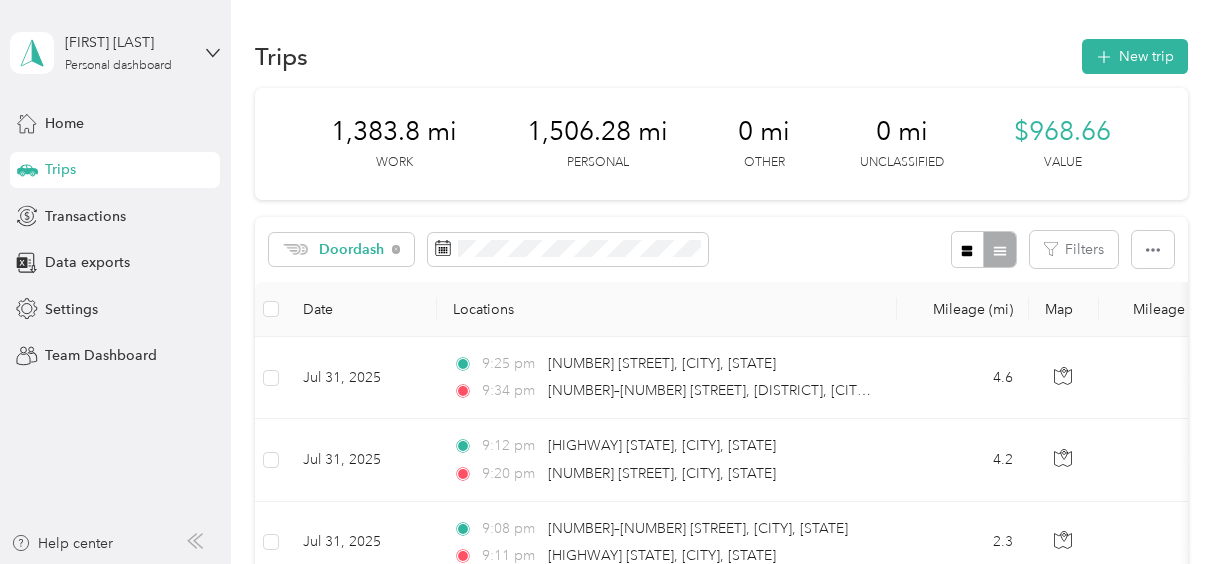 click on "Trips New trip [NUMBER]   mi Work [NUMBER]   mi Personal [NUMBER]   mi Other [NUMBER]   mi Unclassified [CURRENCY][NUMBER] Value Doordash Filters Date Locations Mileage (mi) Map Mileage value Purpose Track Method Report                     [DATE] [TIME] [NUMBER] [STREET], [CITY], [STATE] [TIME] [NUMBER]–[NUMBER] [STREET], [DISTRICT], [CITY], [STATE] [NUMBER] [CURRENCY][NUMBER] Doordash GPS -- [DATE] [TIME] [HIGHWAY] [STATE] [TIME] [NUMBER] [STREET], [CITY], [STATE] [NUMBER] [CURRENCY][NUMBER] Doordash GPS -- [DATE] [TIME] [NUMBER]–[NUMBER] [STREET], [CITY], [STATE] [TIME] [NUMBER] [HIGHWAY] [STATE] [NUMBER] [CURRENCY][NUMBER] Doordash GPS -- [DATE] [TIME] [NUMBER] [STREET], [CITY], [STATE] [TIME] [NUMBER]–[NUMBER] [STREET], [CITY], [STATE] [NUMBER] [CURRENCY][NUMBER] Doordash GPS -- [DATE] [TIME] [NUMBER] [STREET], [CITY], [STATE] [TIME] [NUMBER] [STREET], [CITY], [STATE] [NUMBER] [CURRENCY][NUMBER] Doordash GPS -- [DATE] [TIME] [NUMBER] [STREET], [DISTRICT], [CITY], [STATE] [TIME] [NUMBER] [STREET], [CITY], [STATE] [NUMBER] [CURRENCY][NUMBER] GPS" at bounding box center (721, 1321) 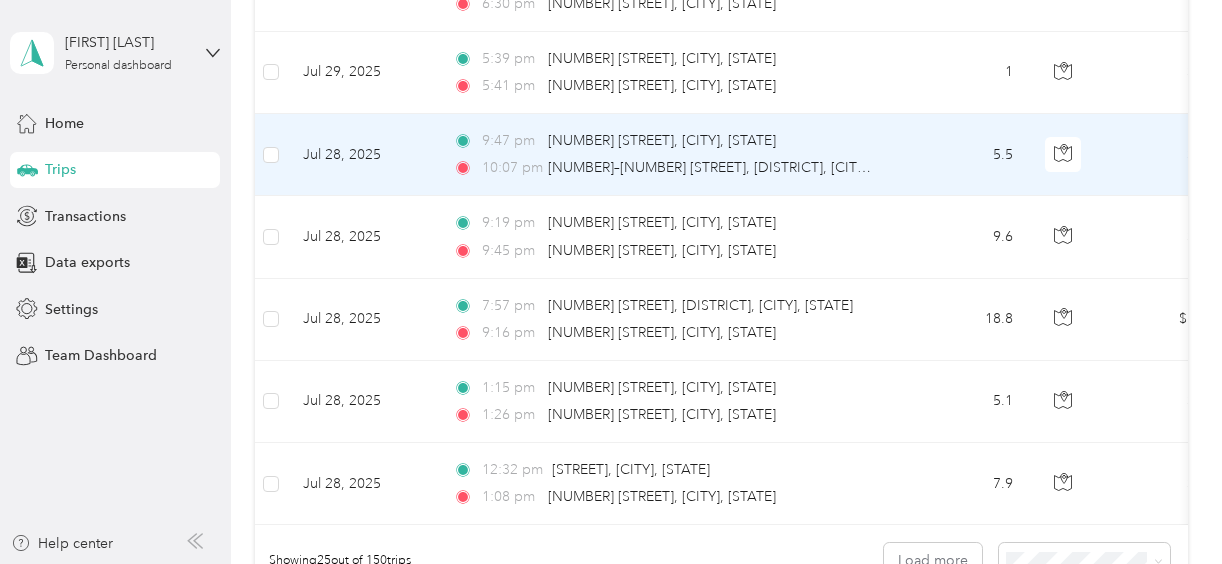 scroll, scrollTop: 1900, scrollLeft: 0, axis: vertical 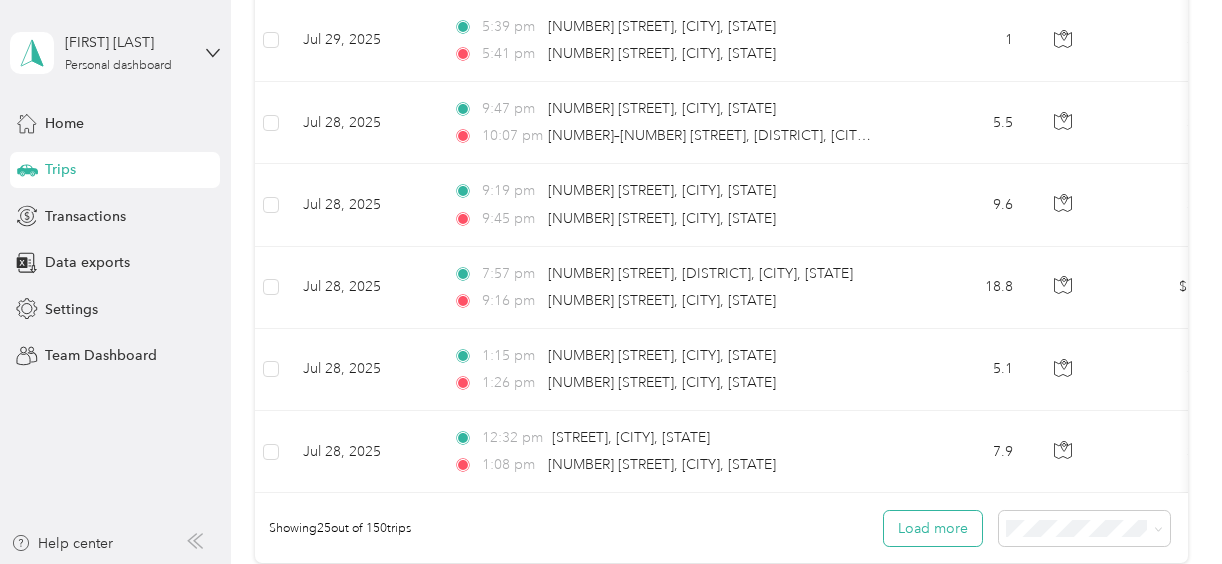 click on "Load more" at bounding box center (933, 528) 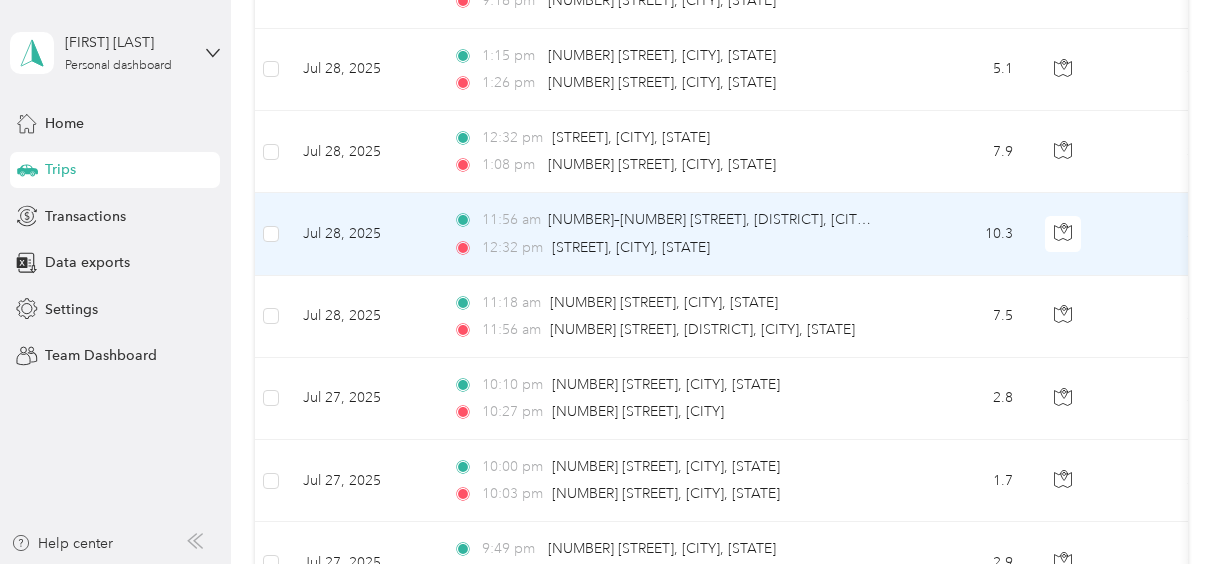 scroll, scrollTop: 2300, scrollLeft: 0, axis: vertical 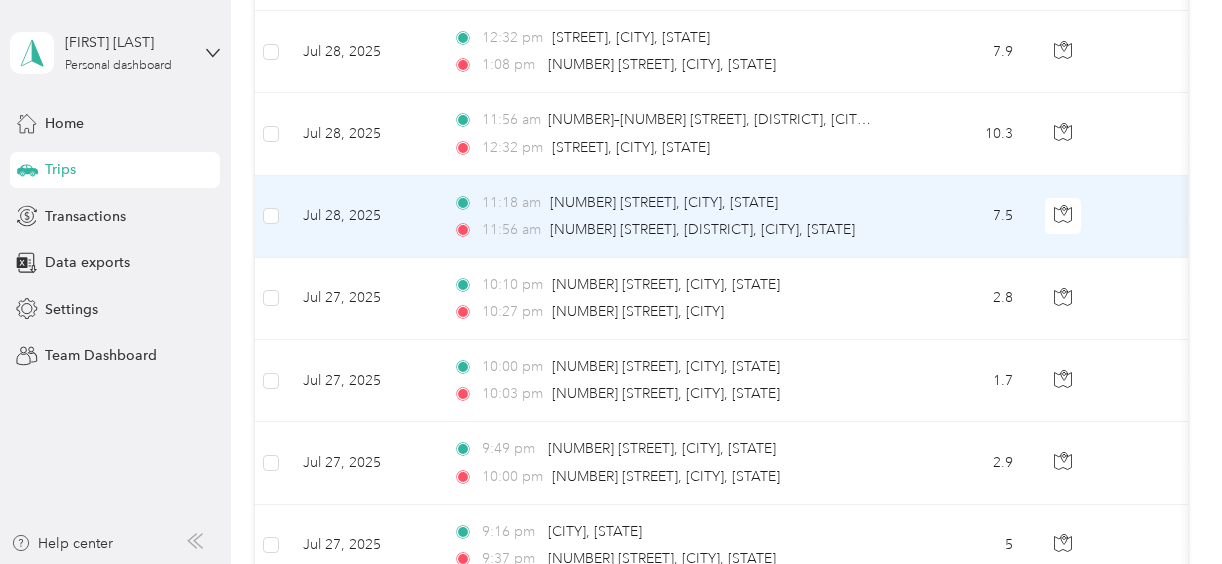 click on "Jul 28, 2025" at bounding box center [362, 217] 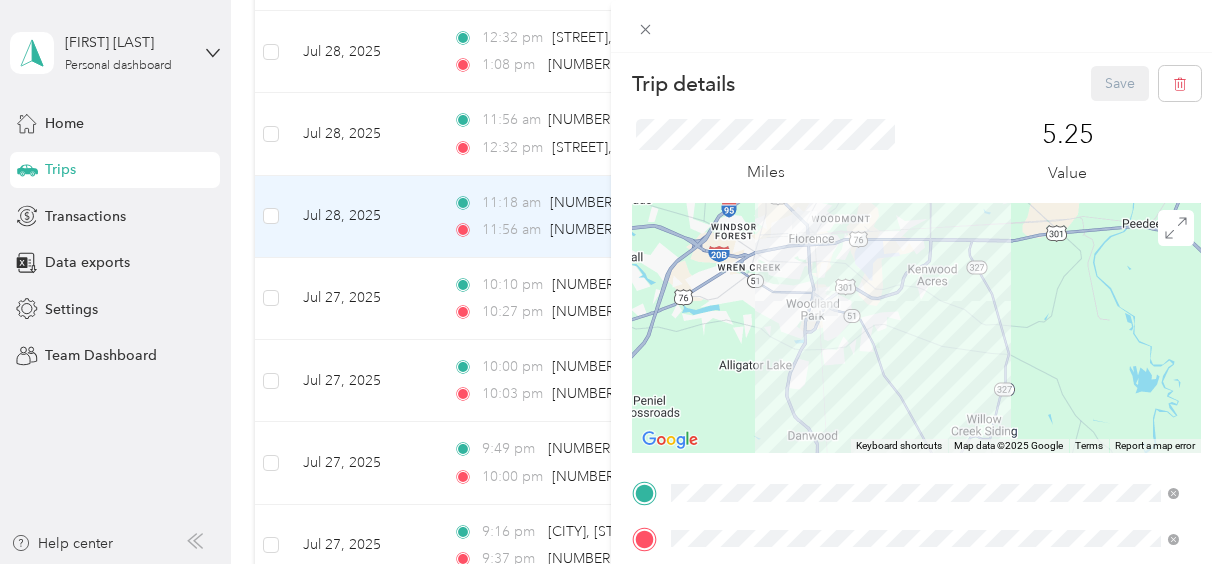 scroll, scrollTop: 0, scrollLeft: 0, axis: both 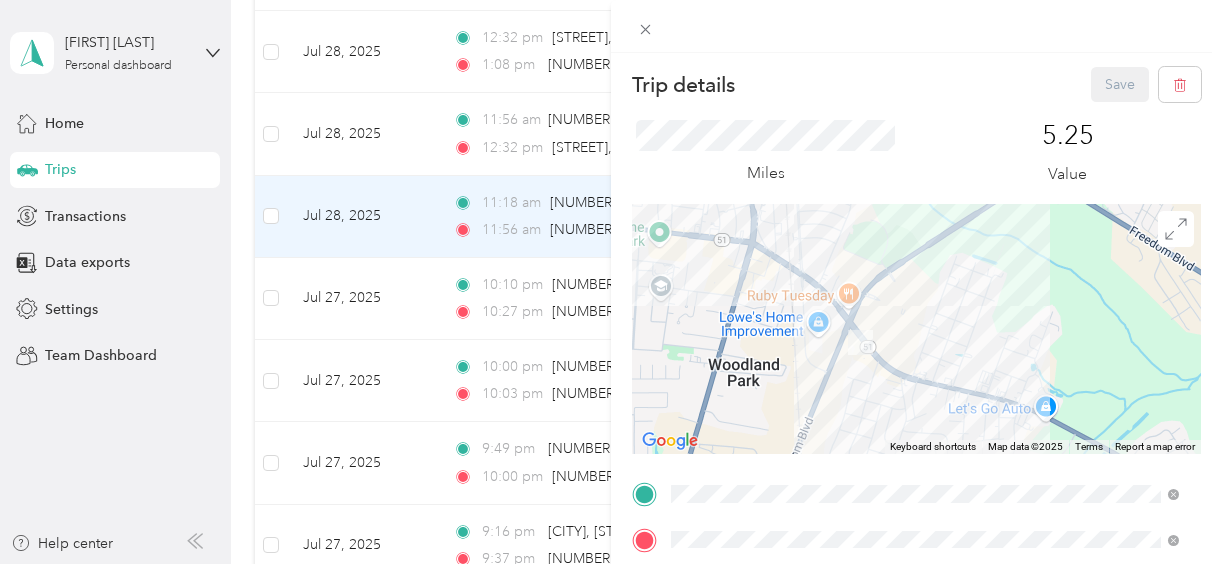 drag, startPoint x: 764, startPoint y: 286, endPoint x: 827, endPoint y: 412, distance: 140.87228 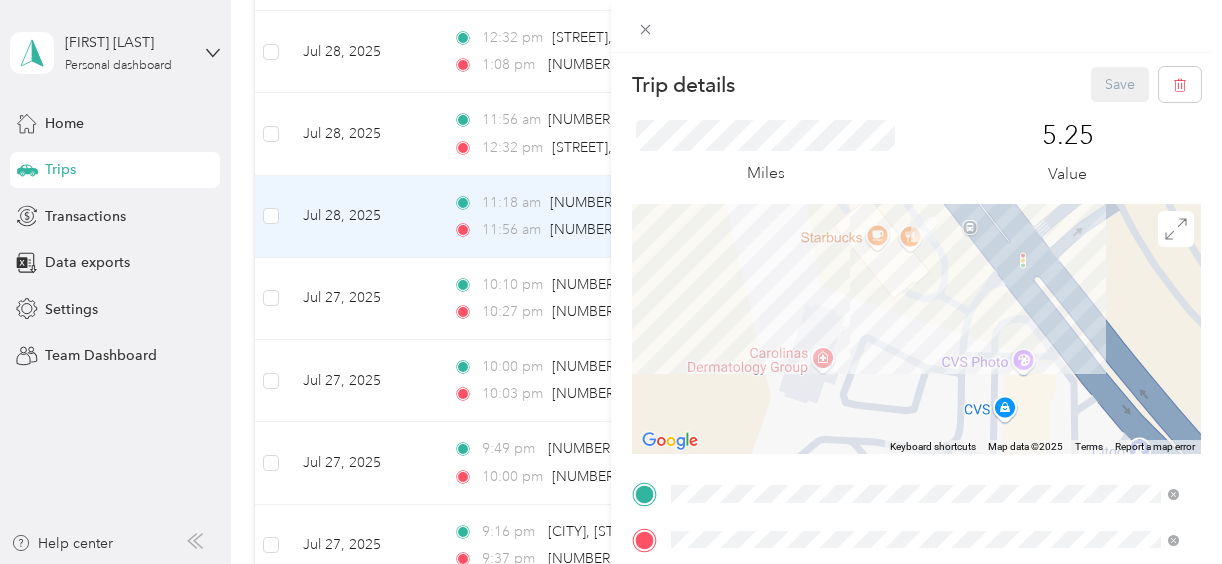 drag, startPoint x: 748, startPoint y: 266, endPoint x: 763, endPoint y: 359, distance: 94.20191 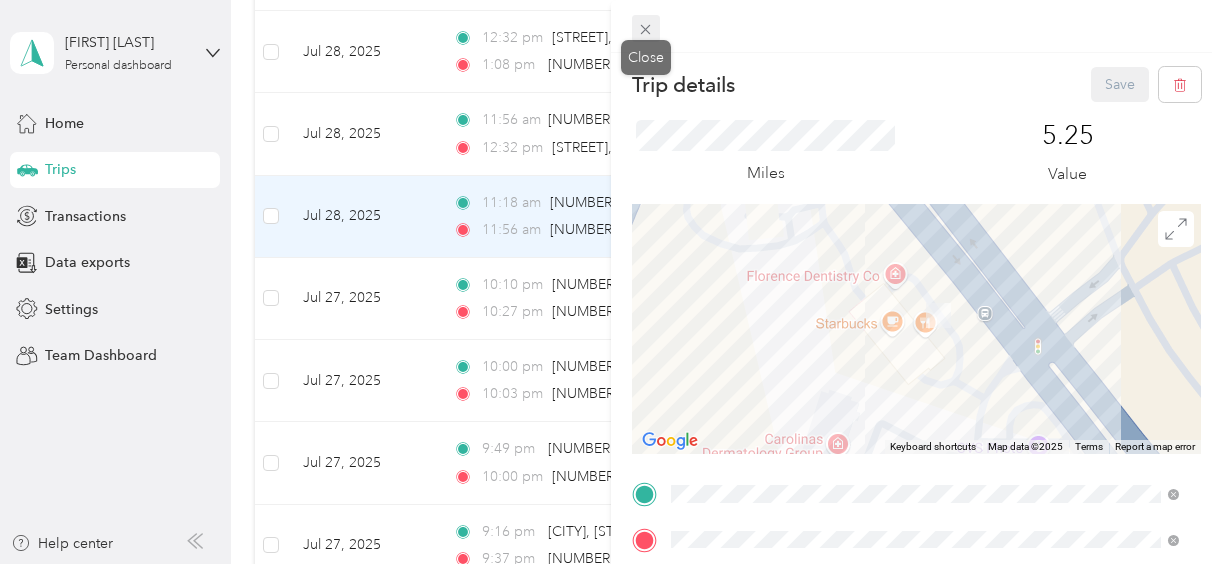 click 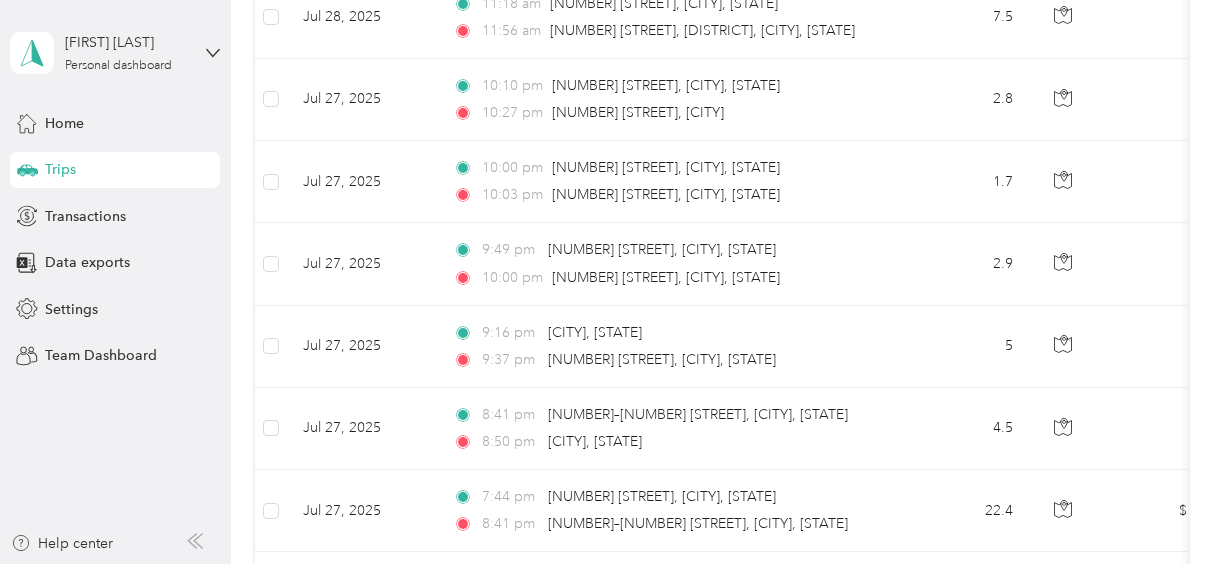 scroll, scrollTop: 2500, scrollLeft: 0, axis: vertical 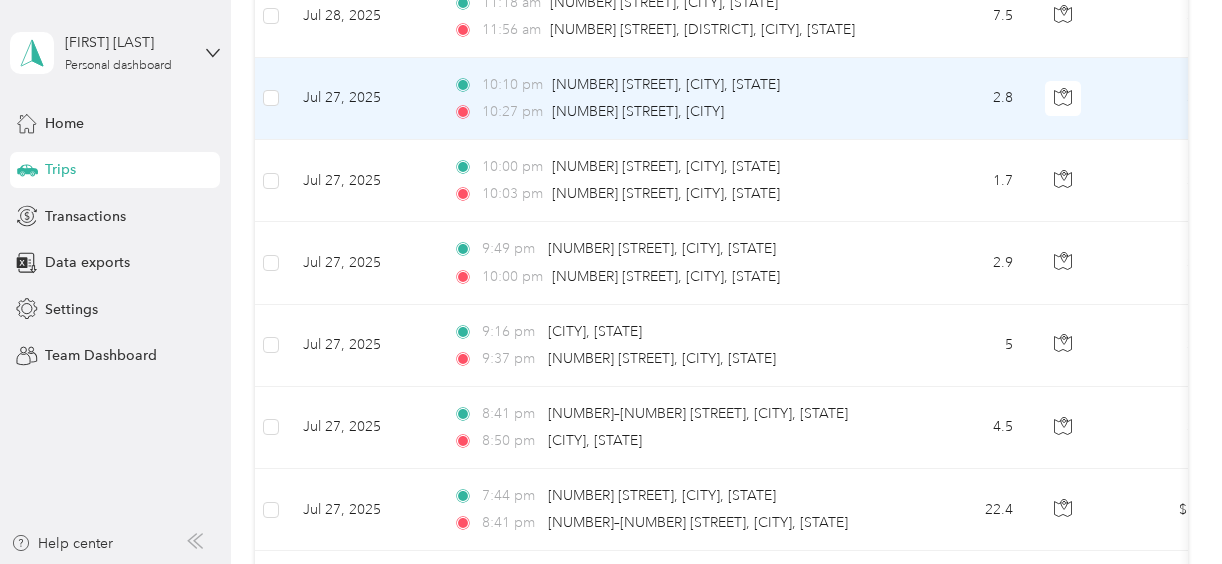 click on "Jul 27, 2025" at bounding box center (362, 99) 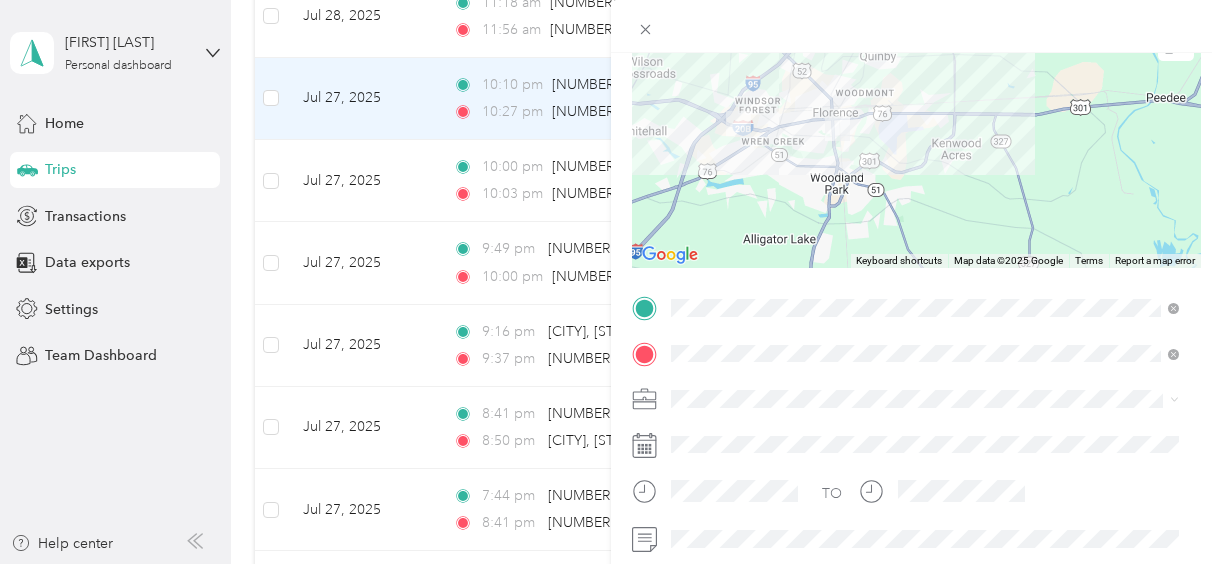 scroll, scrollTop: 300, scrollLeft: 0, axis: vertical 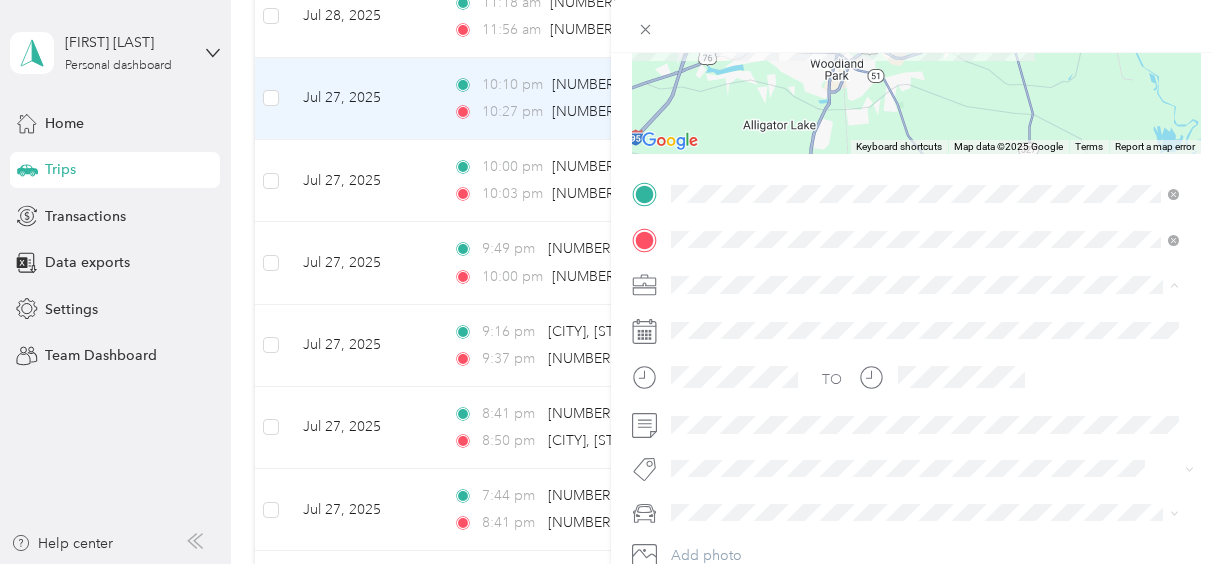 click on "Personal" at bounding box center [925, 39] 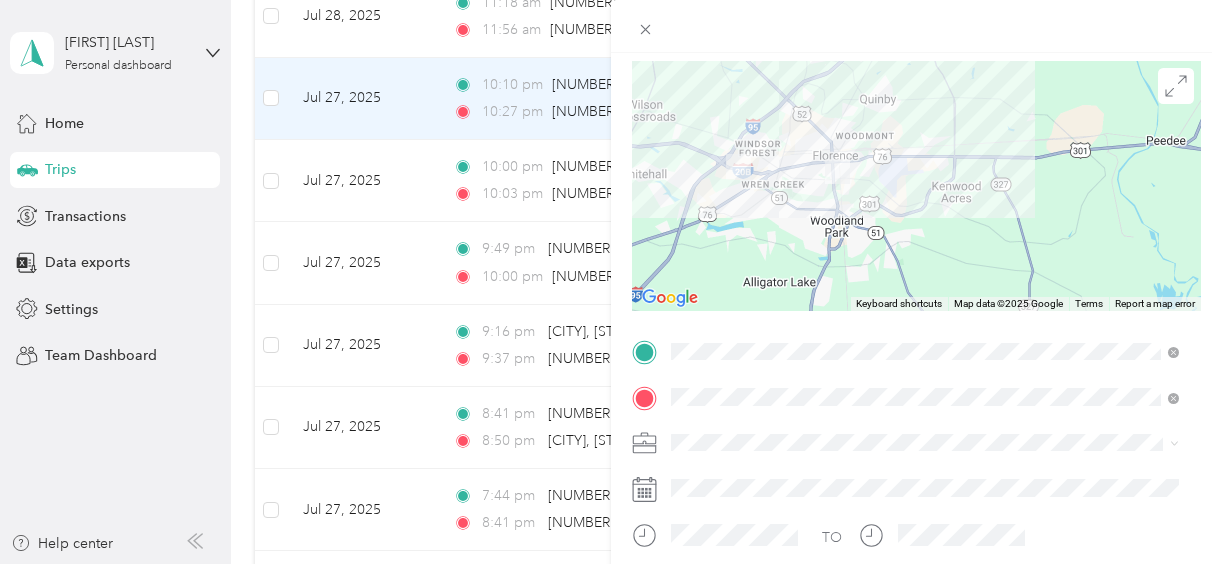 scroll, scrollTop: 0, scrollLeft: 0, axis: both 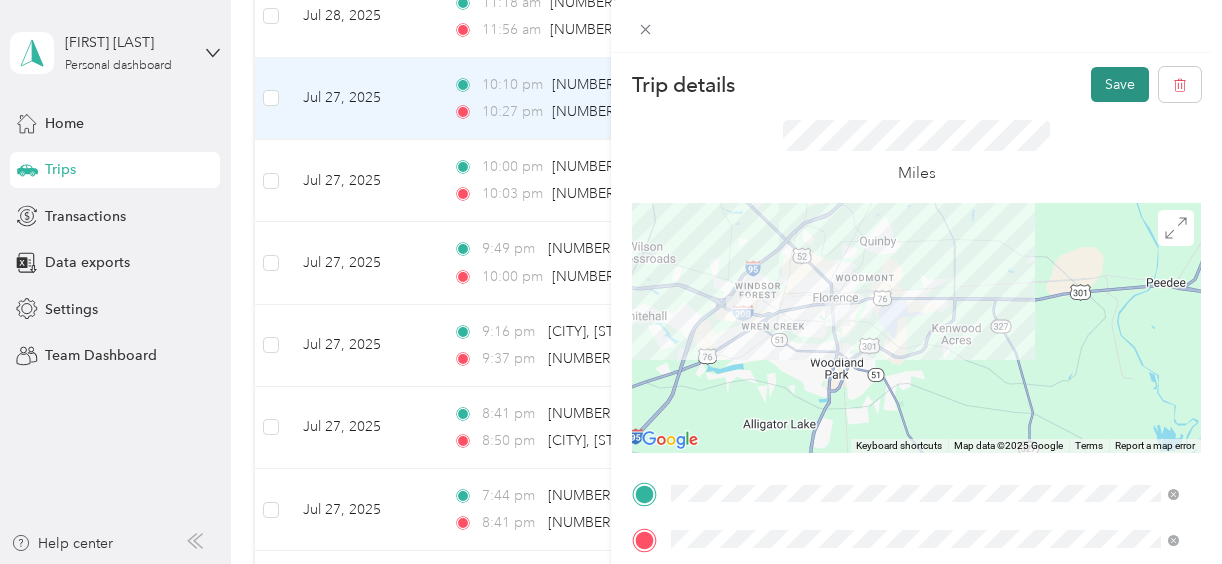 click on "Save" at bounding box center [1120, 84] 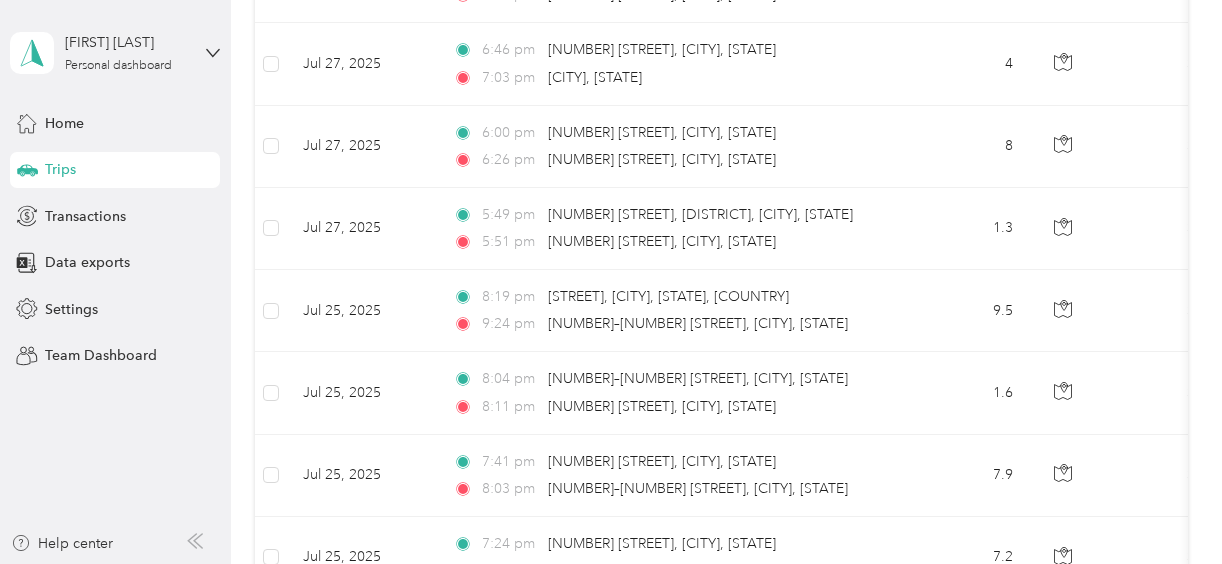 scroll, scrollTop: 3100, scrollLeft: 0, axis: vertical 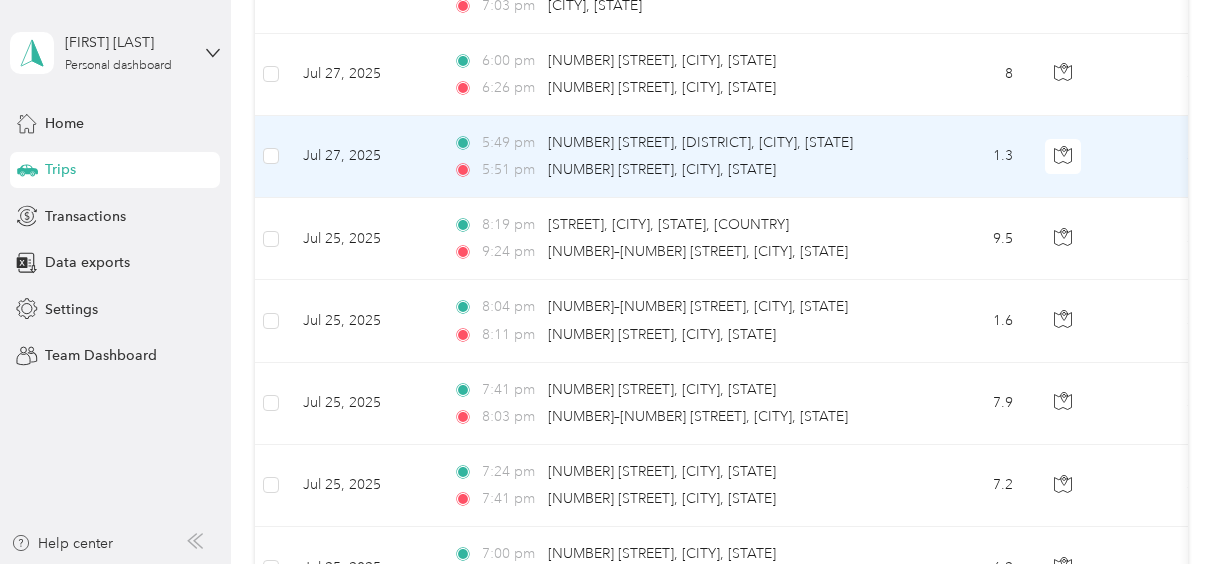 click on "Jul 27, 2025" at bounding box center [362, 157] 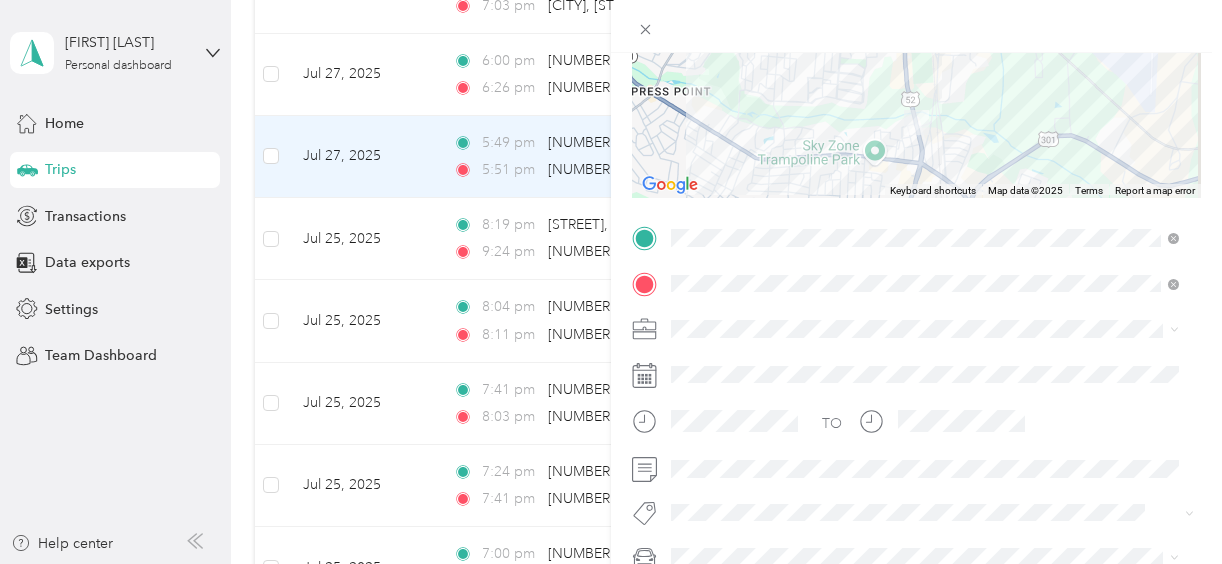 scroll, scrollTop: 440, scrollLeft: 0, axis: vertical 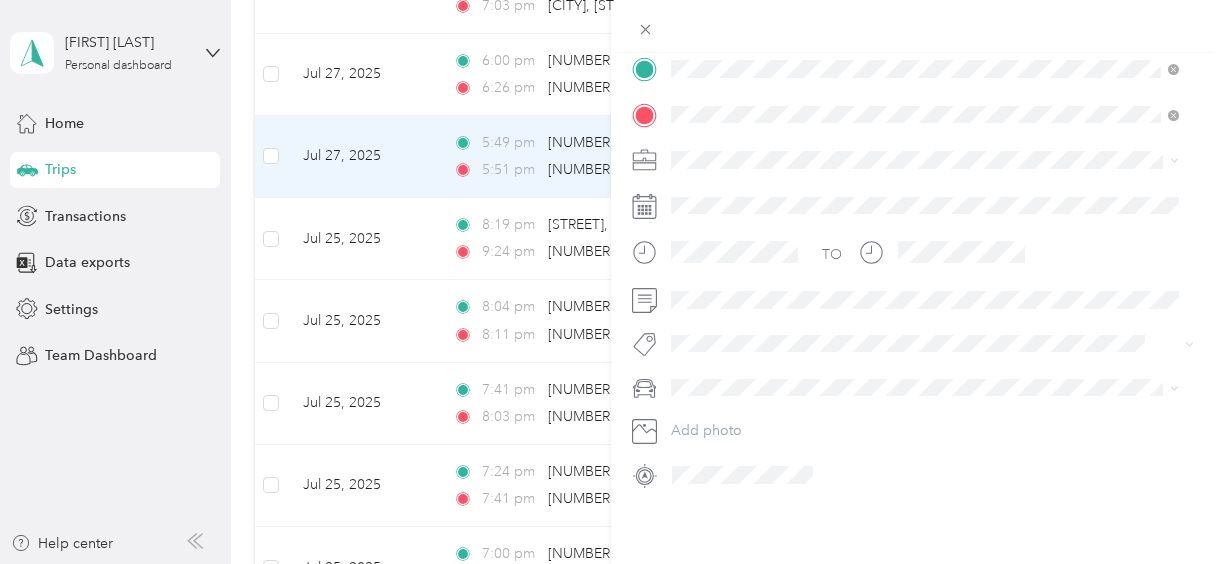 click on "Personal" at bounding box center (925, 212) 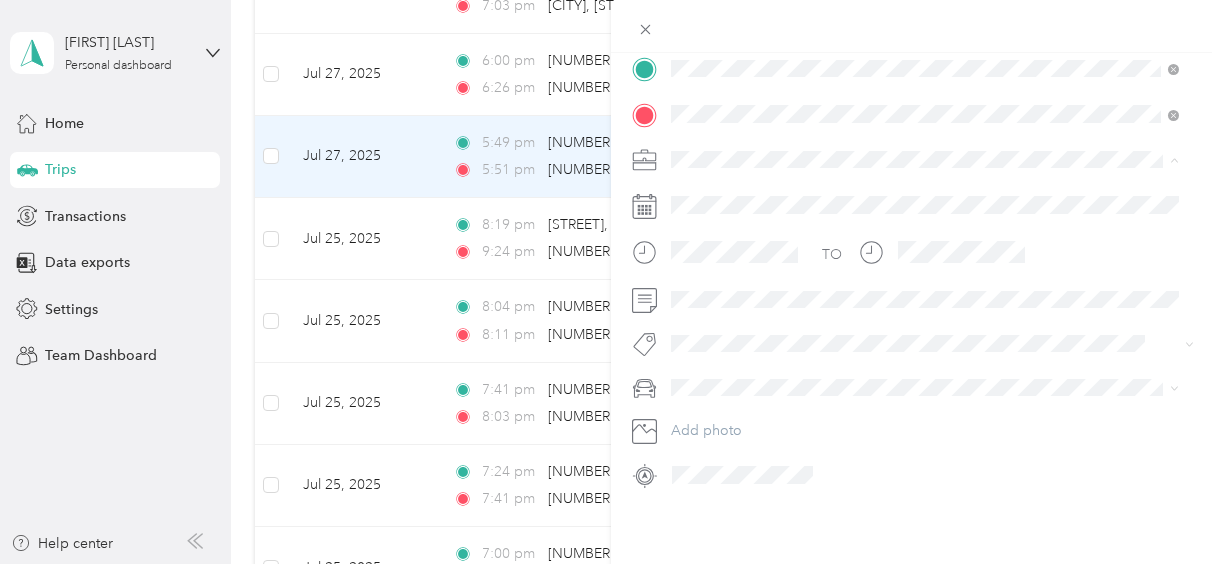 click on "Commute" at bounding box center (925, 425) 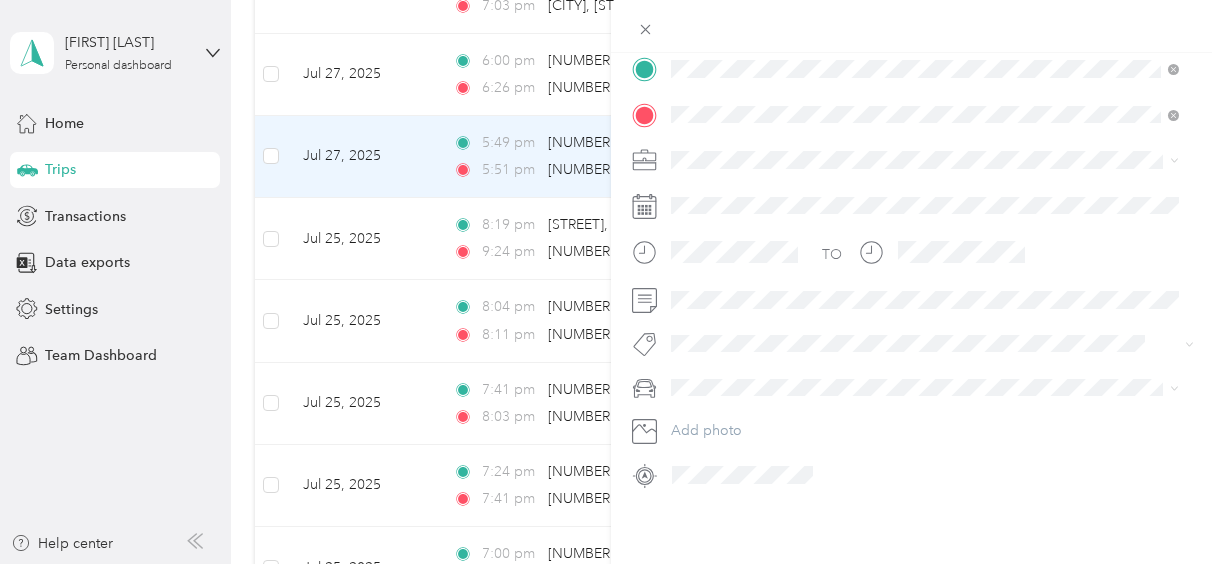 click on "Personal" at bounding box center (704, 211) 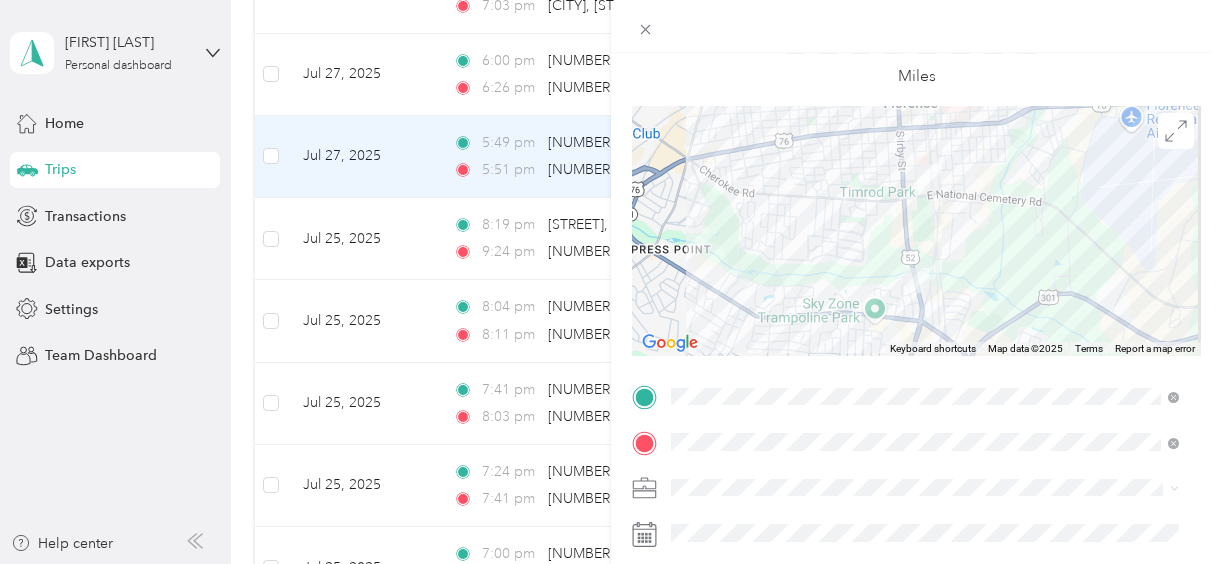 scroll, scrollTop: 0, scrollLeft: 0, axis: both 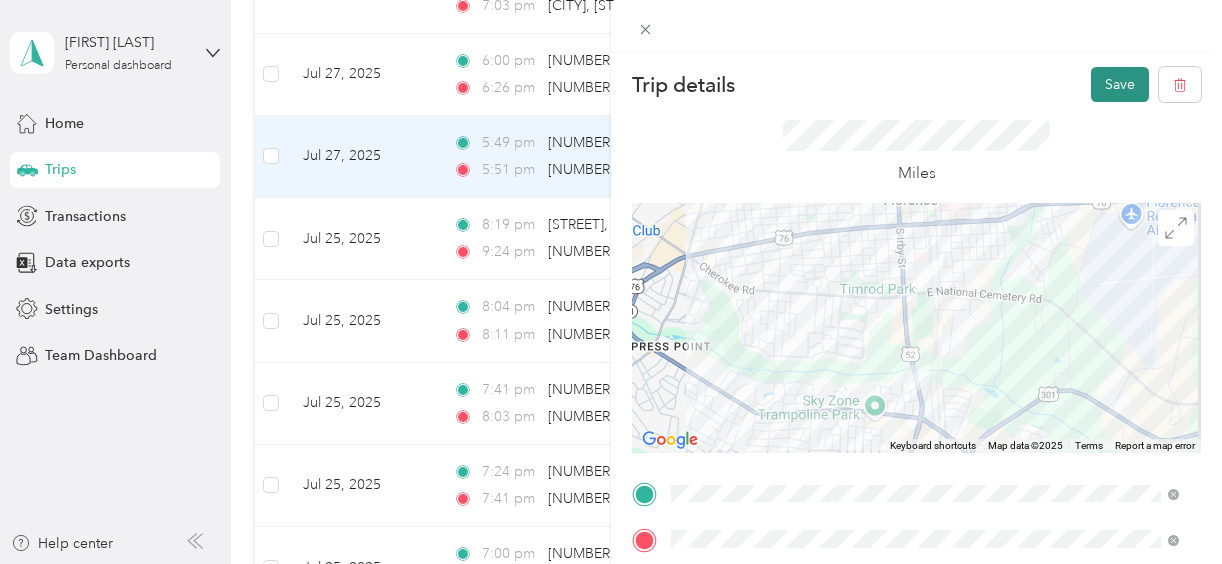 click on "Save" at bounding box center [1120, 84] 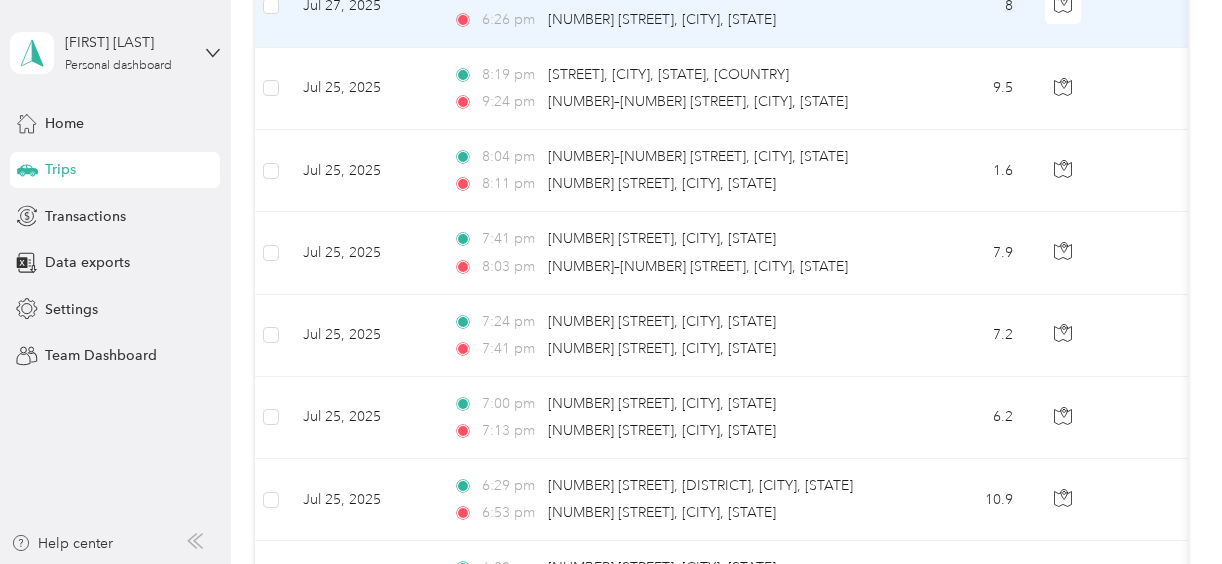 scroll, scrollTop: 3200, scrollLeft: 0, axis: vertical 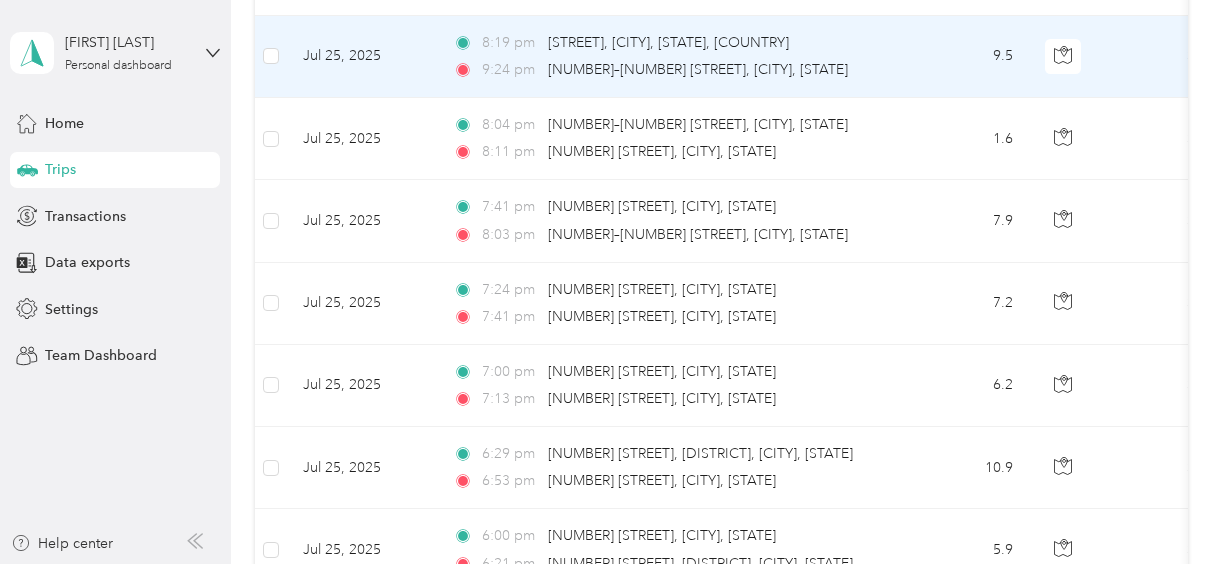 click on "[TIME] [STREET], [CITY], [STATE] [COUNTRY] [TIME] [NUMBER]–[NUMBER] [STREET], [CITY], [STATE]" at bounding box center (667, 57) 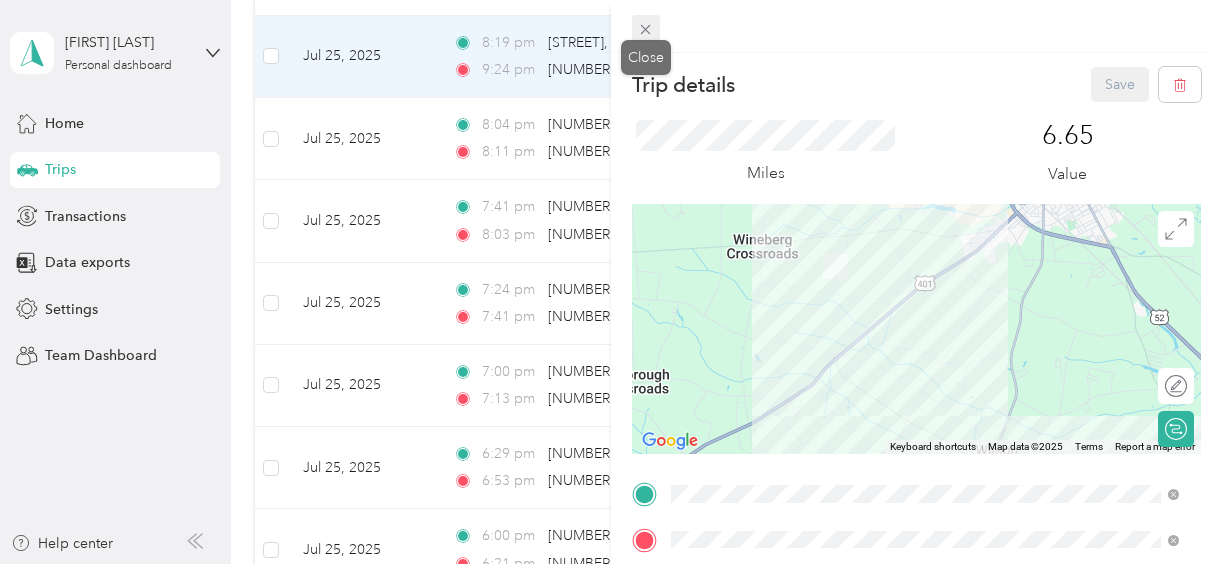 click at bounding box center (646, 29) 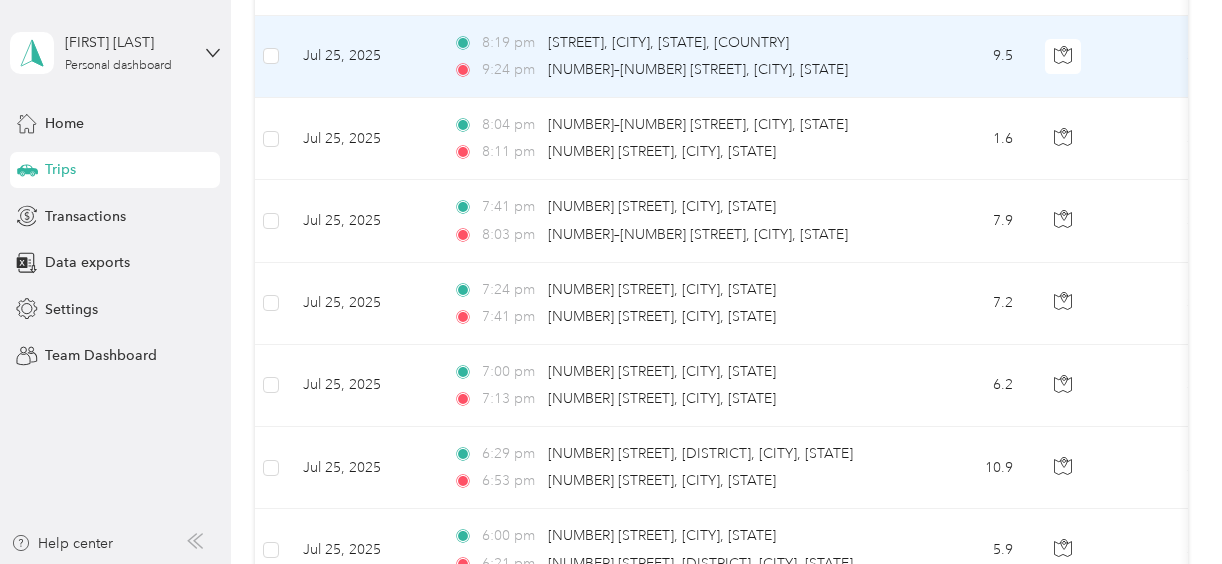 click on "[TIME] [STREET], [CITY], [STATE] [COUNTRY] [TIME] [NUMBER]–[NUMBER] [STREET], [CITY], [STATE]" at bounding box center [667, 57] 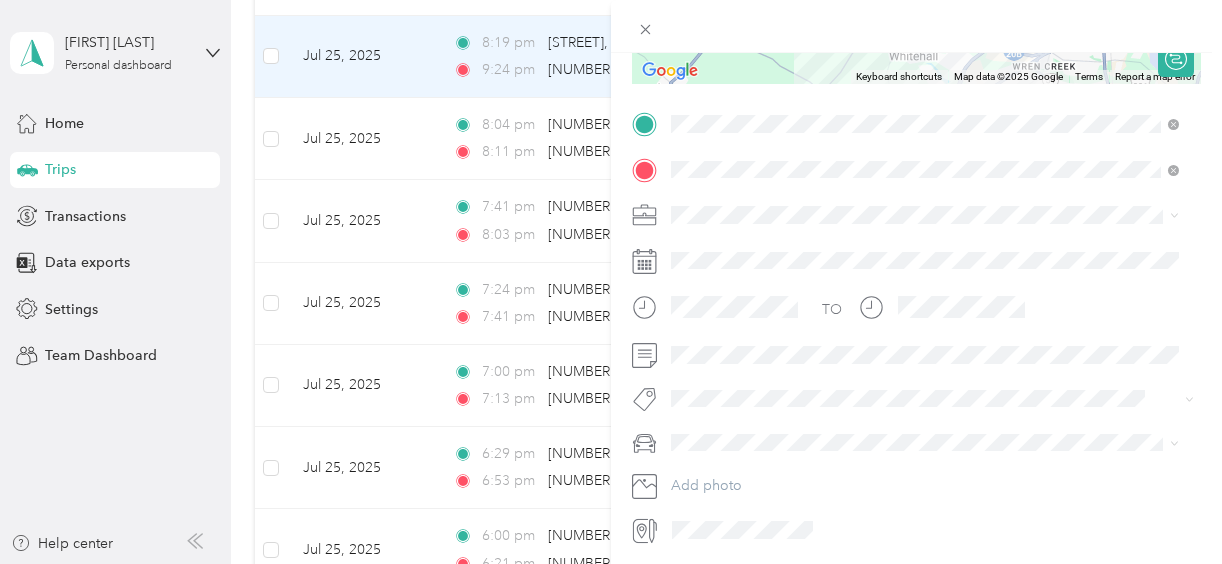 scroll, scrollTop: 400, scrollLeft: 0, axis: vertical 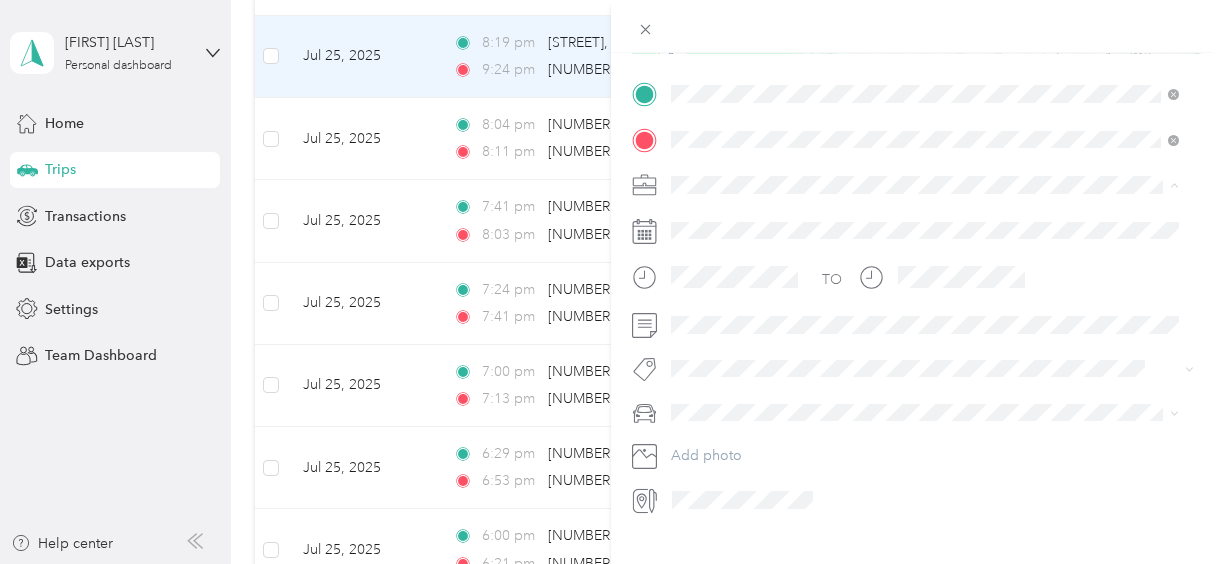 click on "Personal" at bounding box center (925, 254) 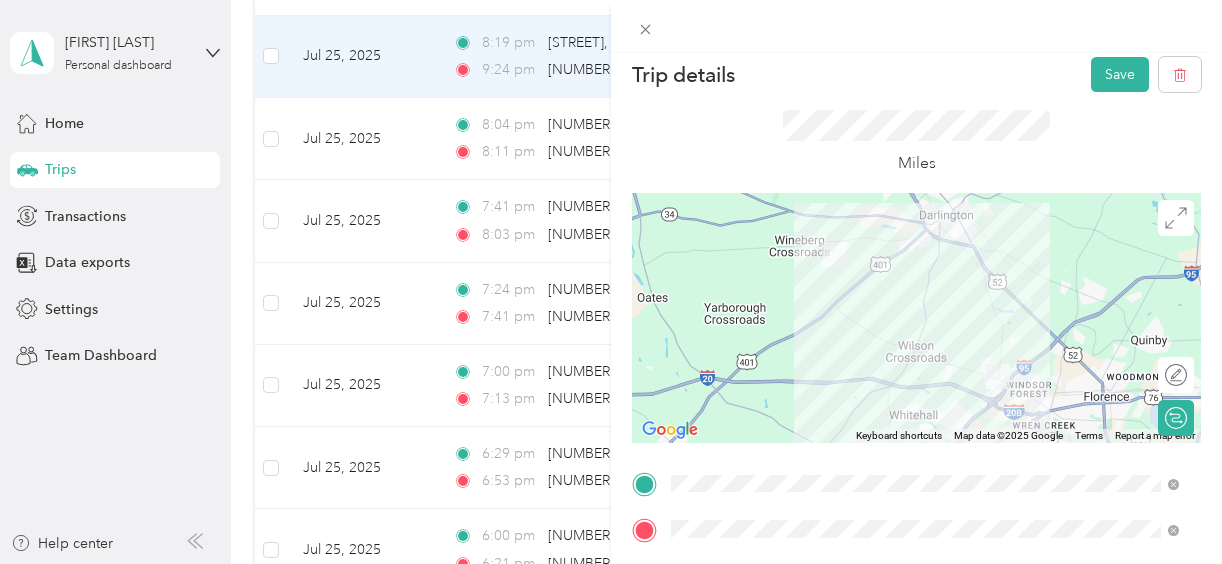 scroll, scrollTop: 0, scrollLeft: 0, axis: both 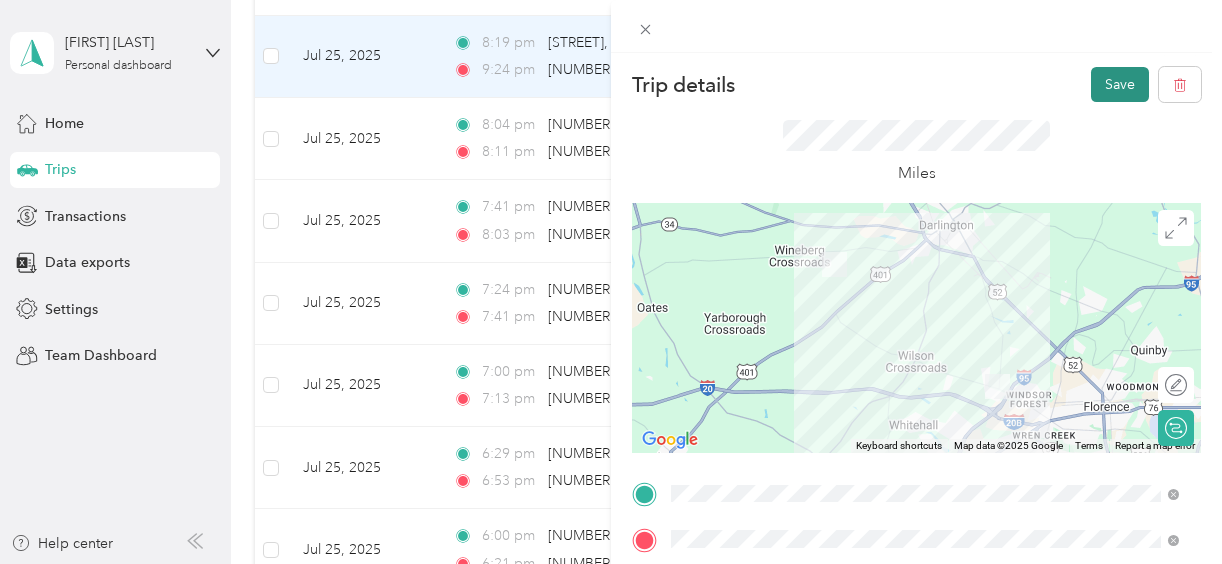 click on "Save" at bounding box center [1120, 84] 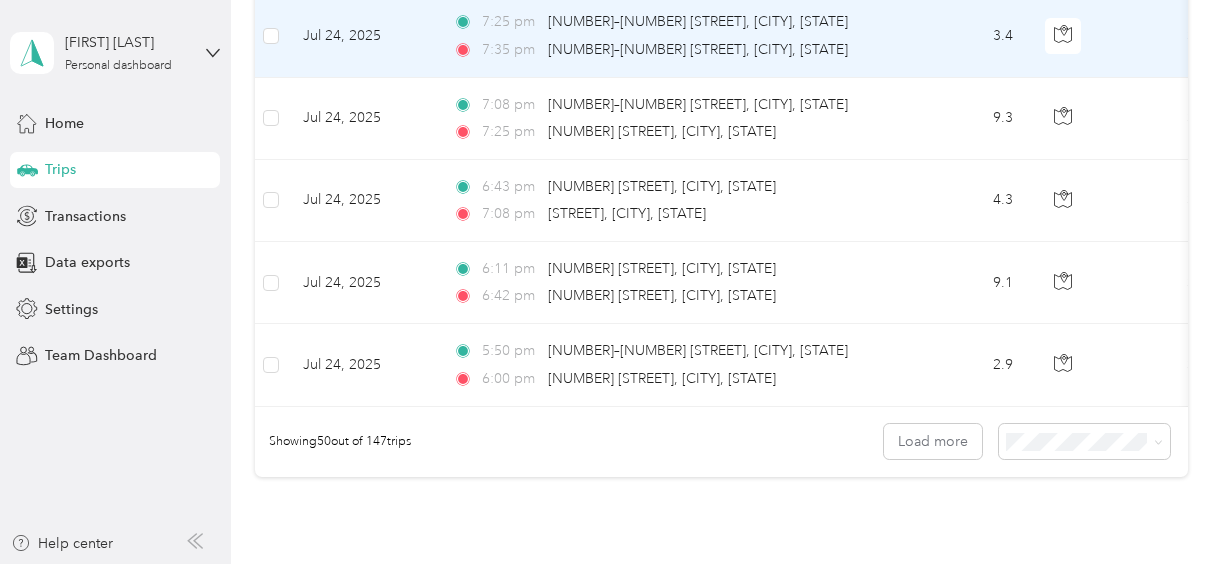 scroll, scrollTop: 4100, scrollLeft: 0, axis: vertical 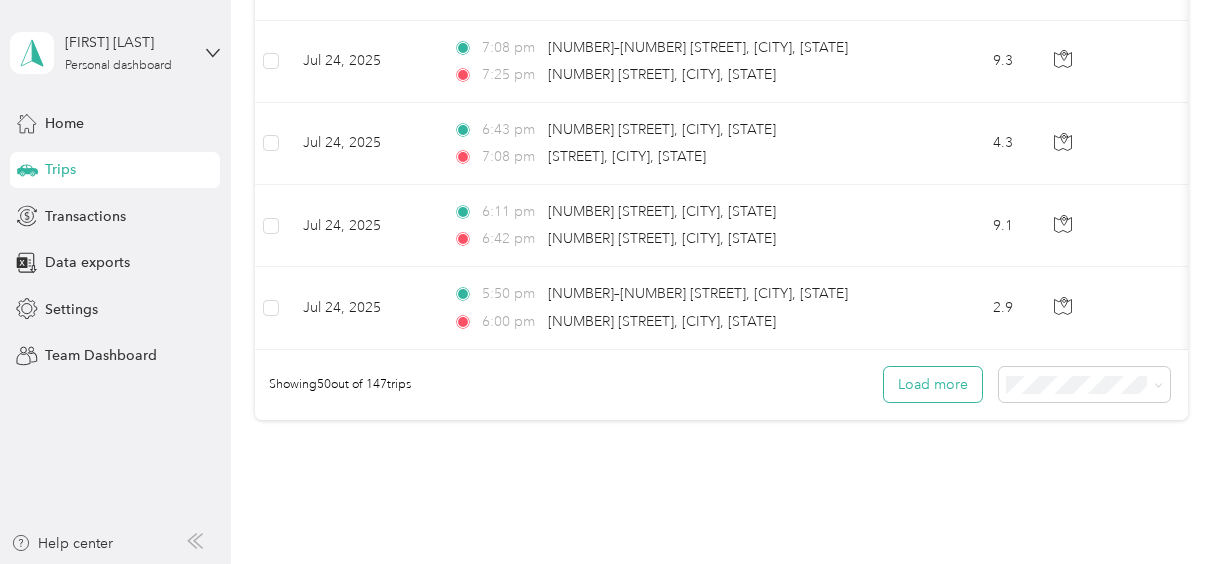 click on "Load more" at bounding box center [933, 384] 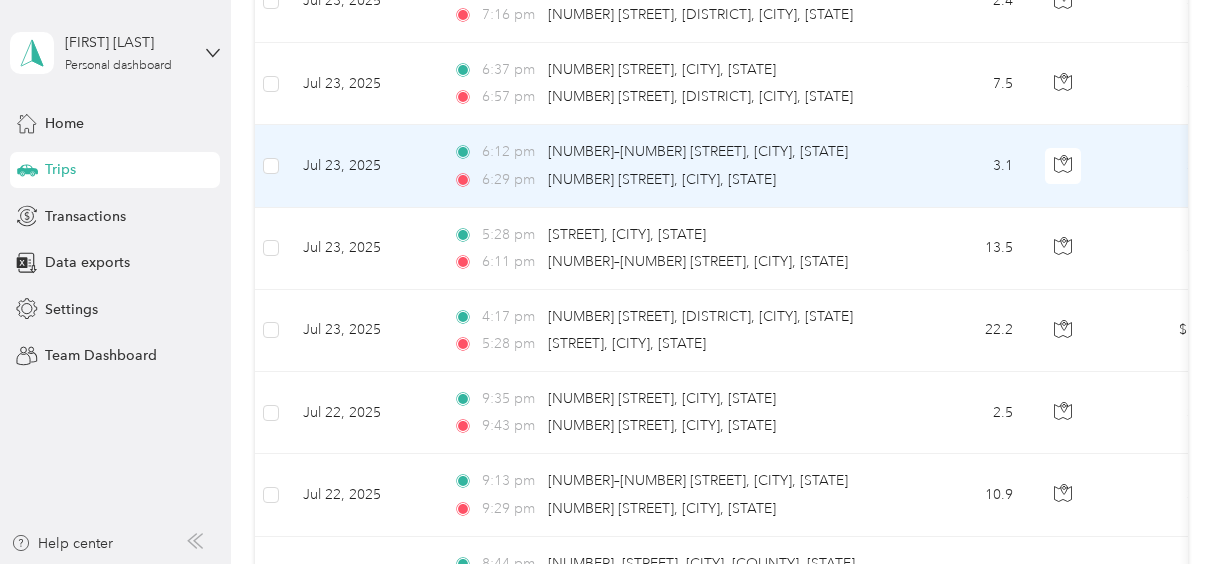 scroll, scrollTop: 5000, scrollLeft: 0, axis: vertical 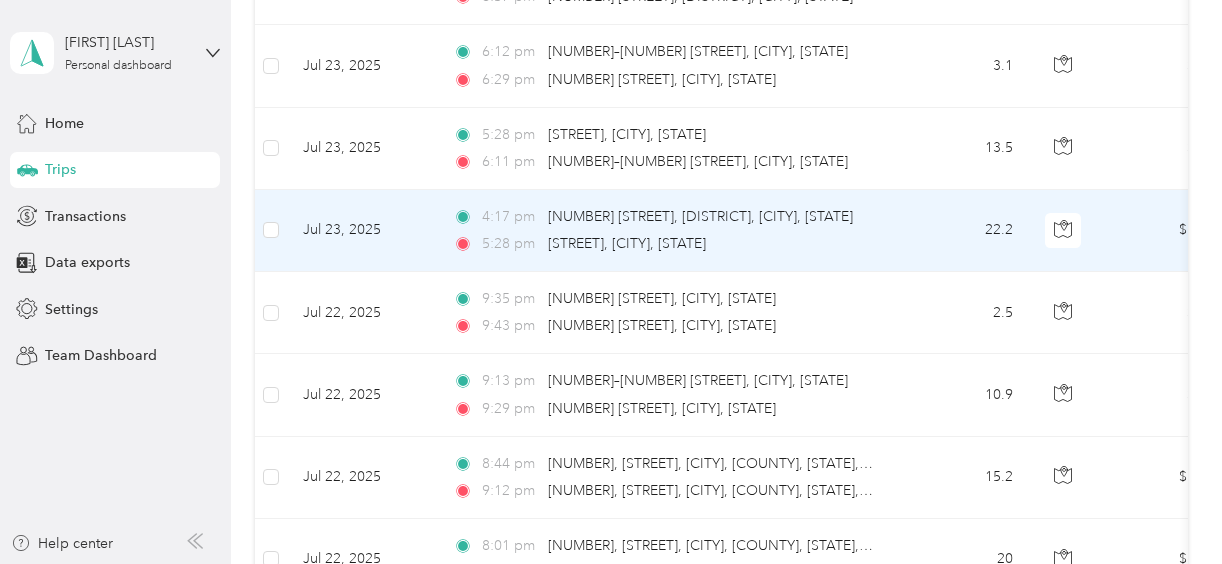 click on "Jul 23, 2025" at bounding box center (362, 231) 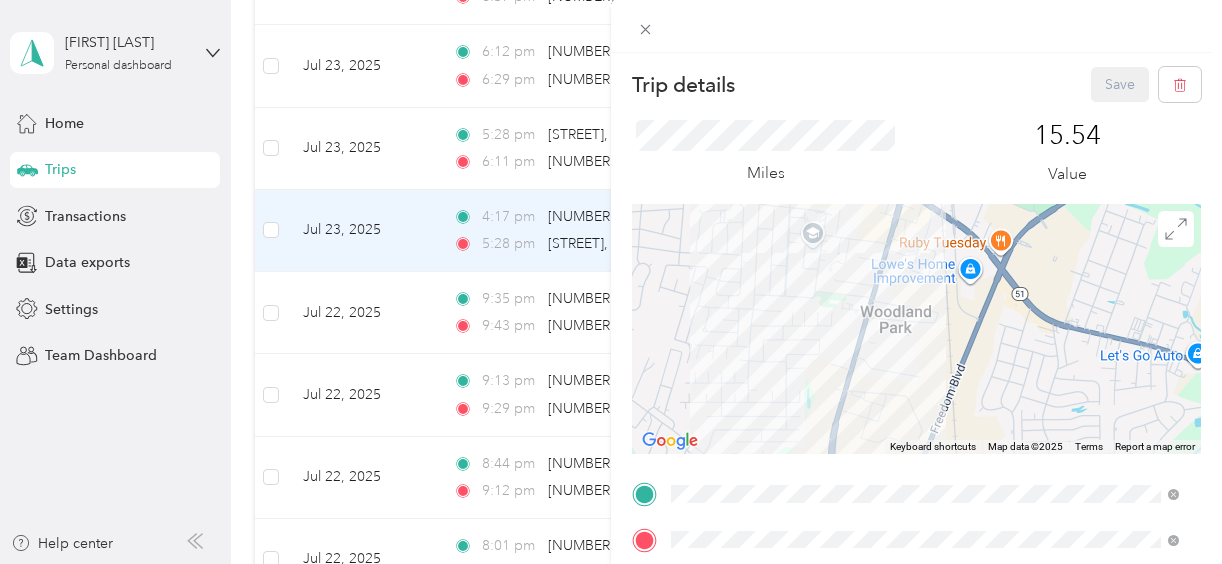 drag, startPoint x: 968, startPoint y: 266, endPoint x: 754, endPoint y: 12, distance: 332.1325 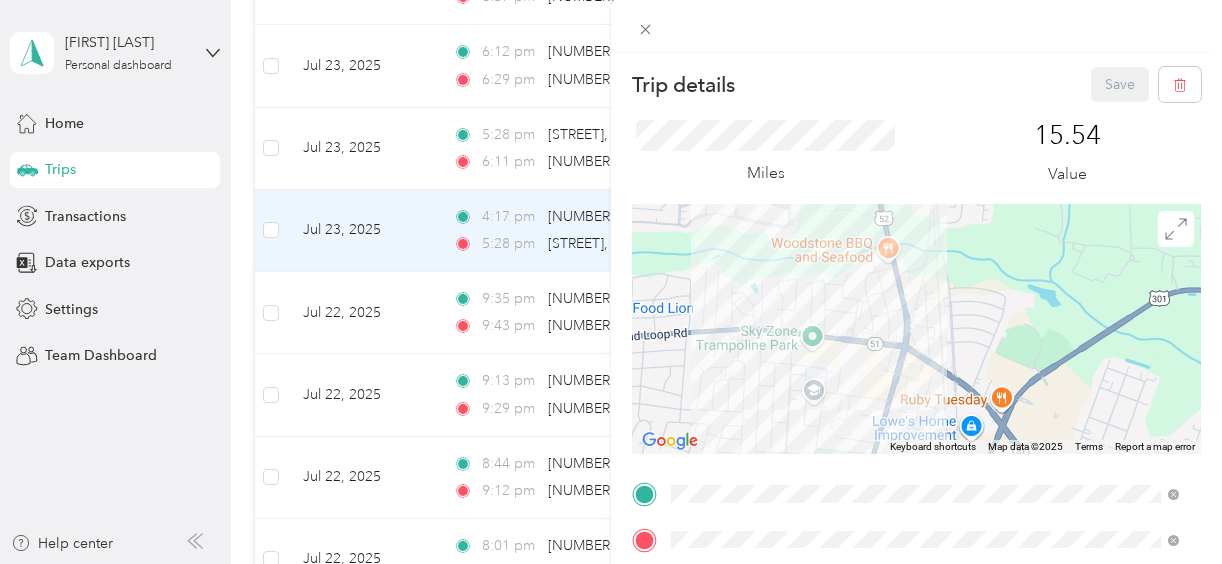 drag, startPoint x: 763, startPoint y: 373, endPoint x: 758, endPoint y: 558, distance: 185.06755 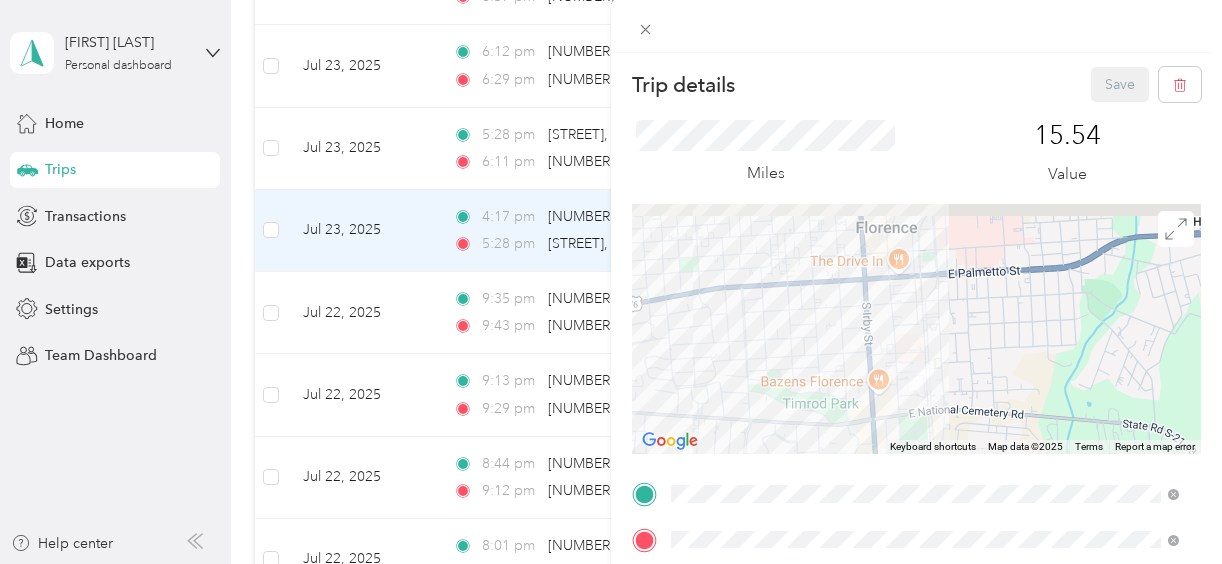 drag, startPoint x: 734, startPoint y: 248, endPoint x: 744, endPoint y: 568, distance: 320.15622 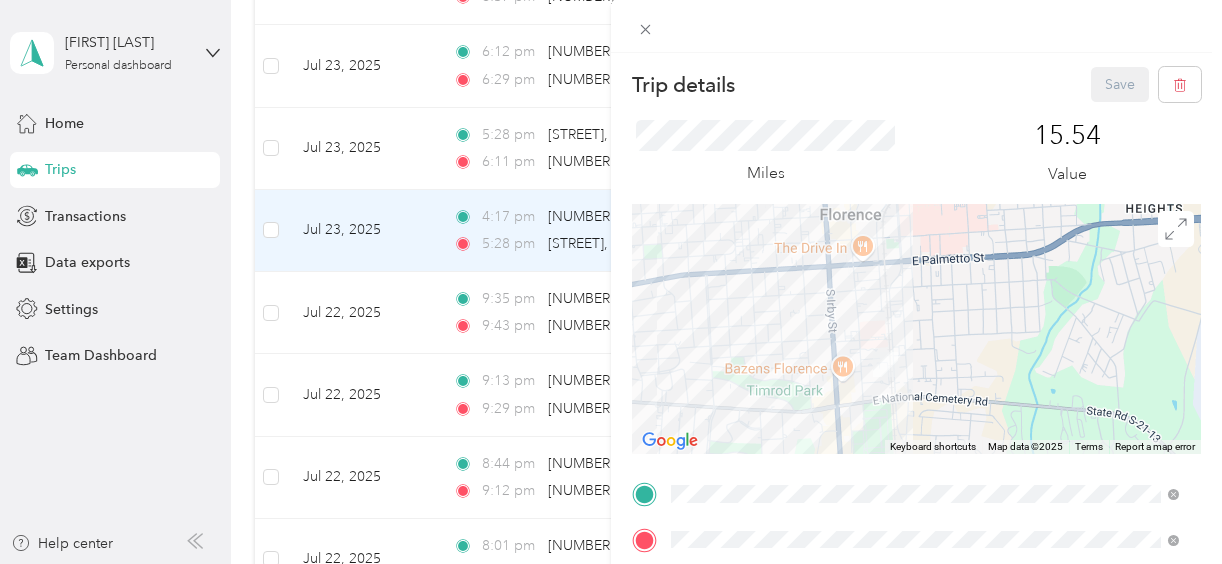 drag, startPoint x: 757, startPoint y: 278, endPoint x: 718, endPoint y: 238, distance: 55.86591 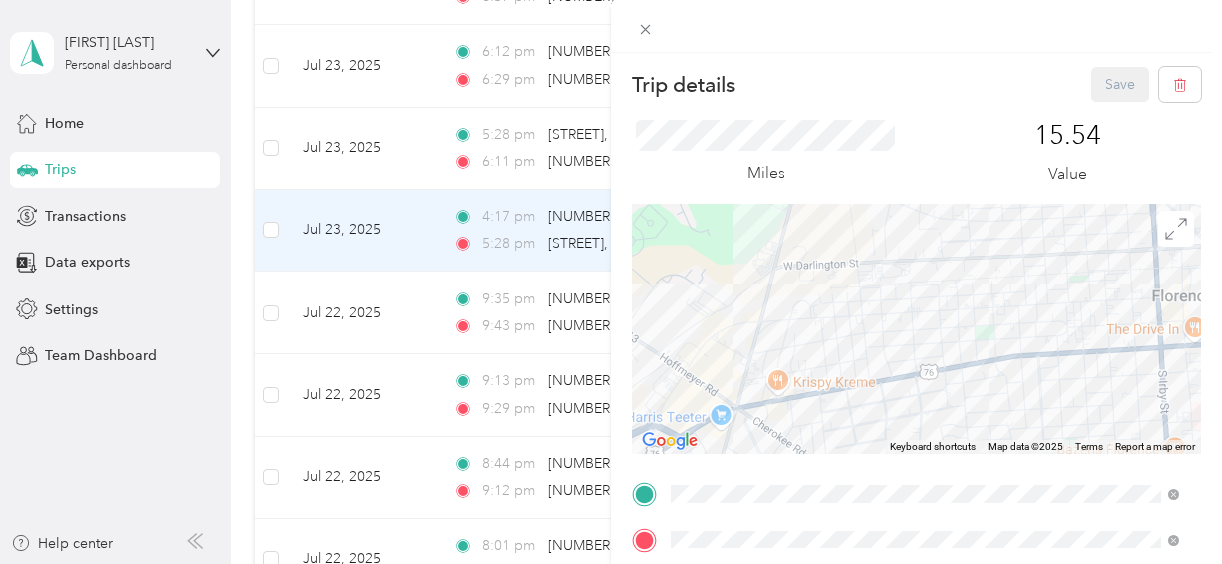 drag, startPoint x: 741, startPoint y: 315, endPoint x: 1096, endPoint y: 396, distance: 364.1236 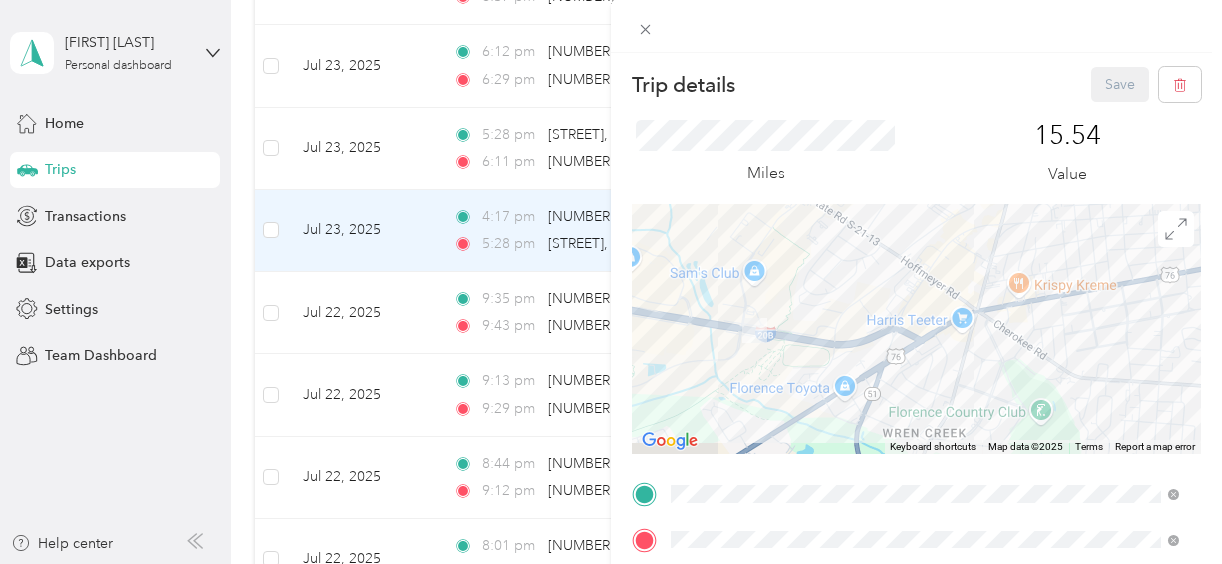 drag, startPoint x: 760, startPoint y: 340, endPoint x: 984, endPoint y: 260, distance: 237.8571 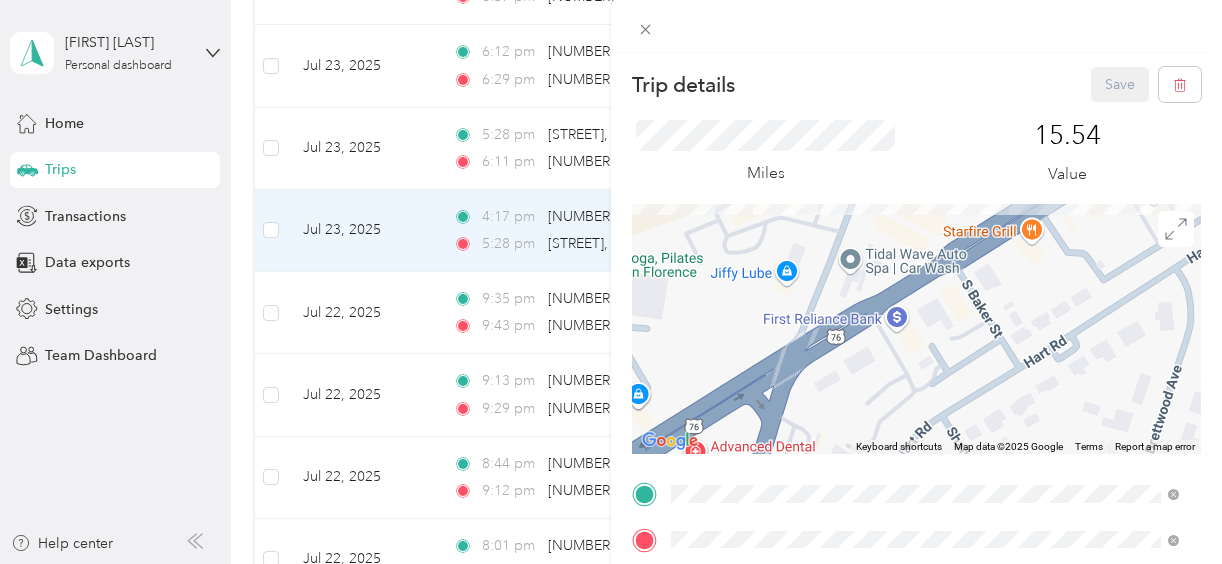 drag, startPoint x: 1068, startPoint y: 312, endPoint x: 1010, endPoint y: 132, distance: 189.11372 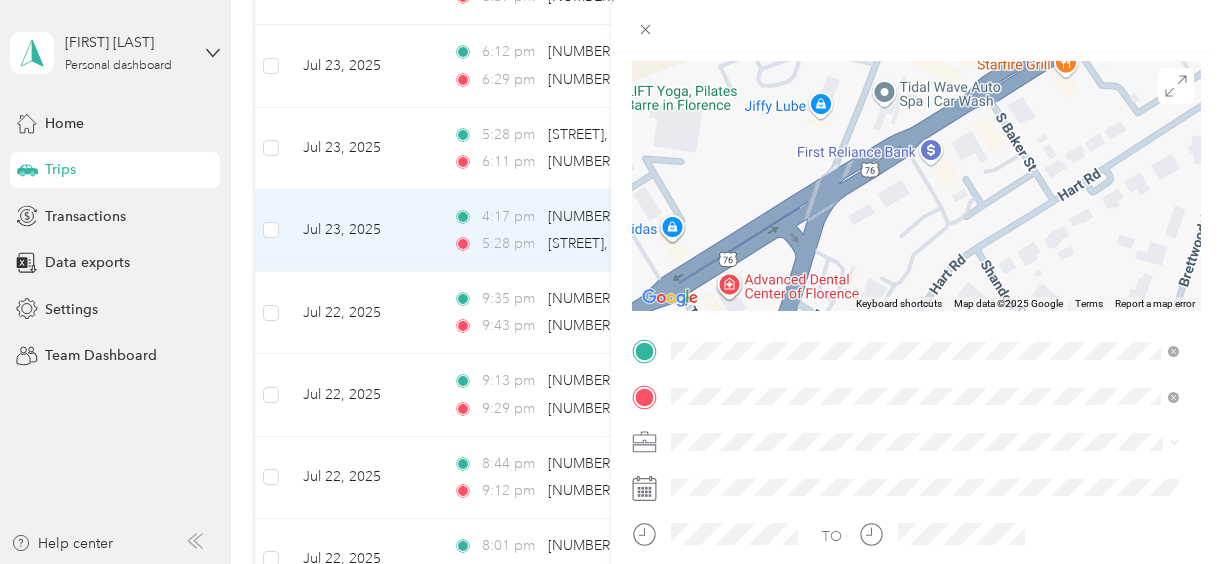 scroll, scrollTop: 0, scrollLeft: 0, axis: both 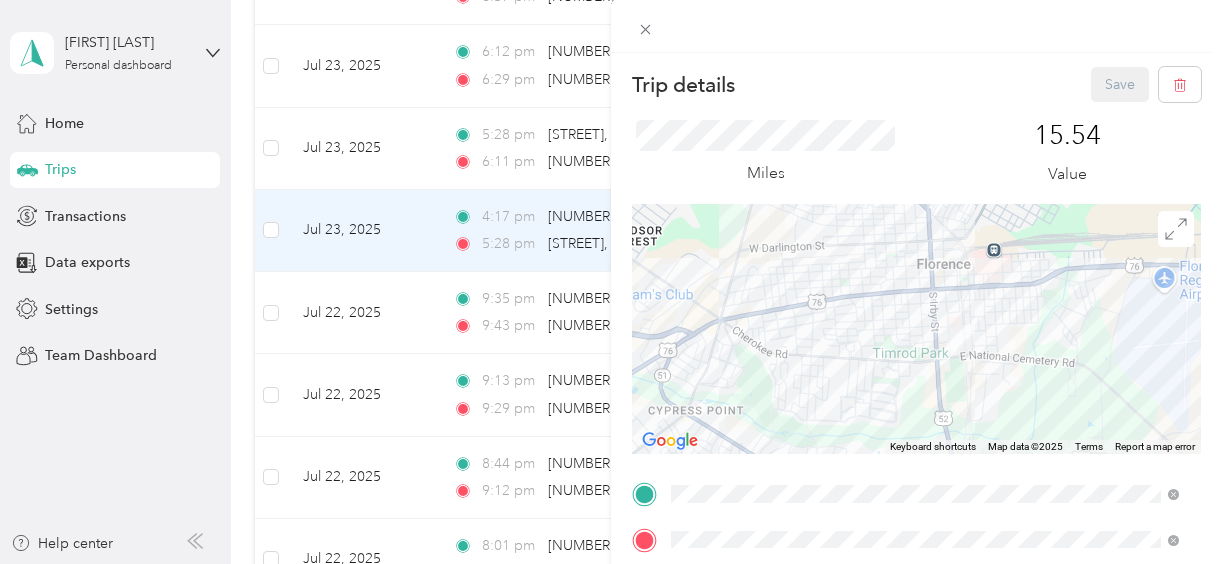 drag, startPoint x: 931, startPoint y: 346, endPoint x: 831, endPoint y: 412, distance: 119.81653 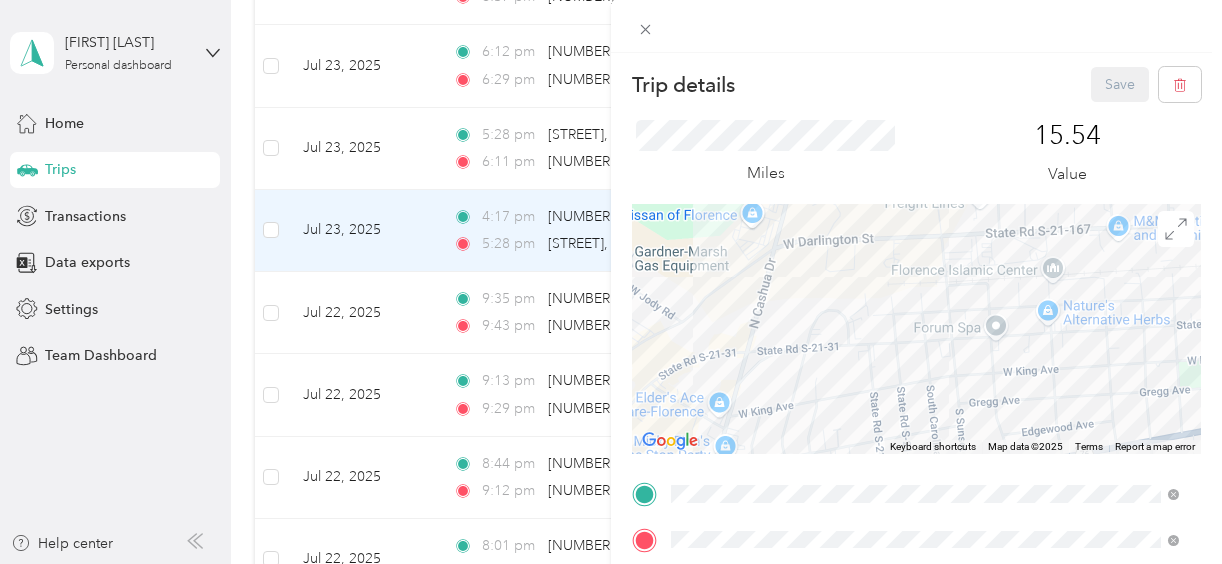 drag, startPoint x: 785, startPoint y: 314, endPoint x: 1274, endPoint y: 334, distance: 489.4088 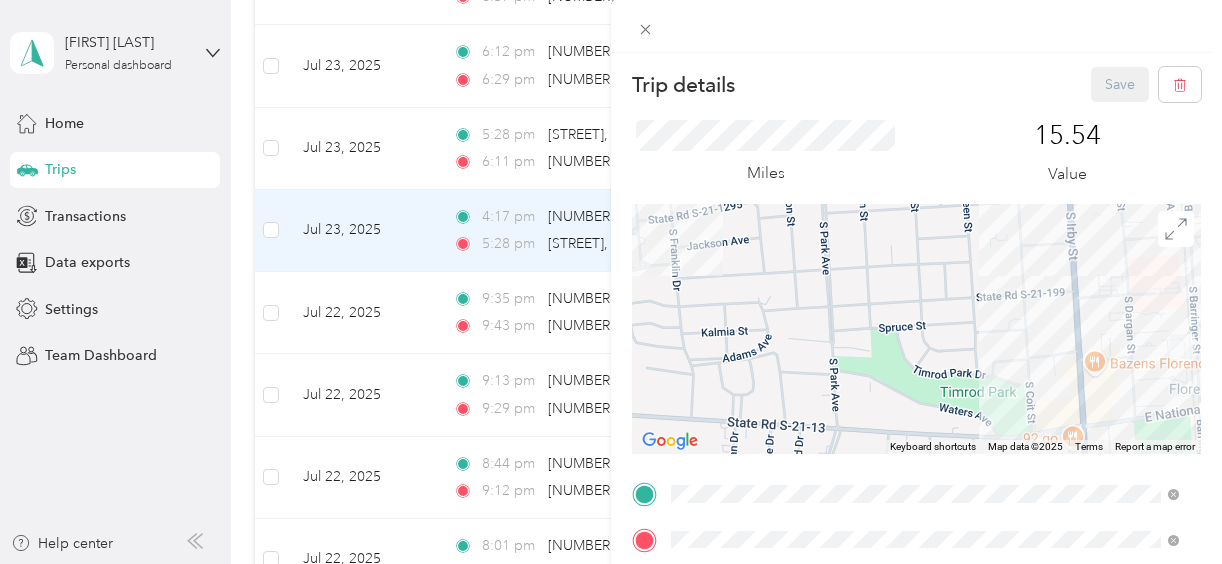 drag, startPoint x: 784, startPoint y: 378, endPoint x: 216, endPoint y: 146, distance: 613.5536 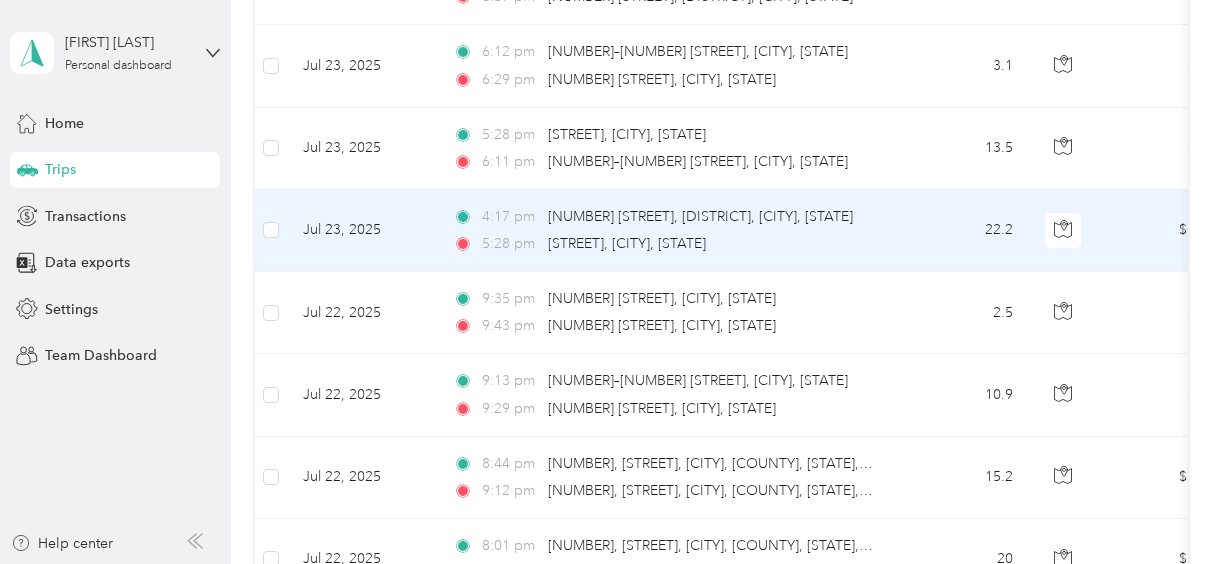 click on "Jul 23, 2025" at bounding box center (362, 231) 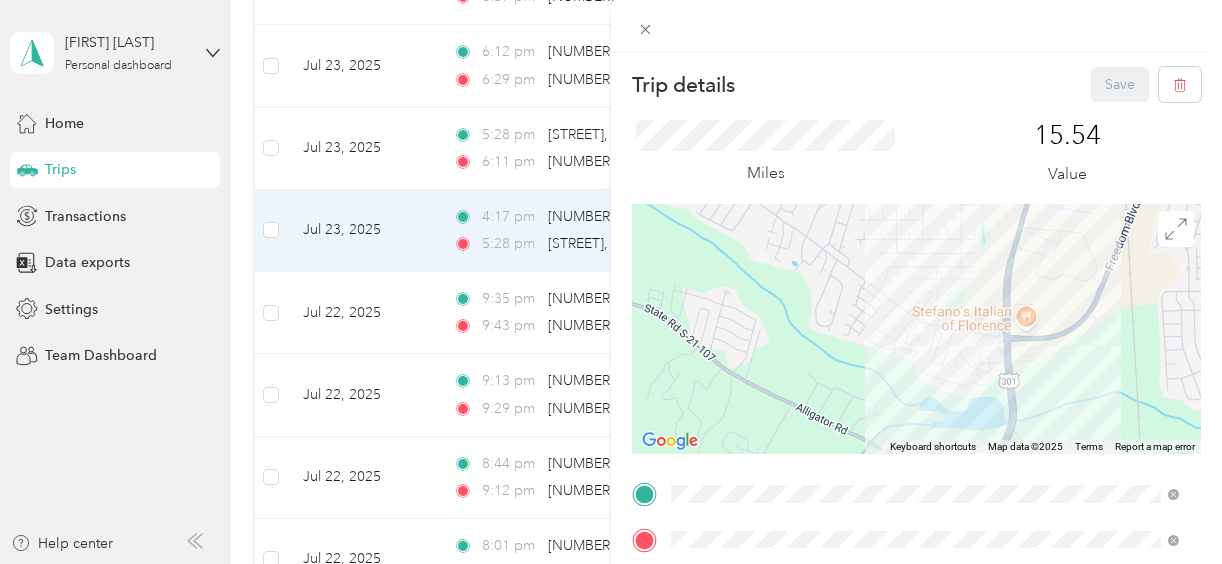 drag, startPoint x: 914, startPoint y: 348, endPoint x: 864, endPoint y: 245, distance: 114.494545 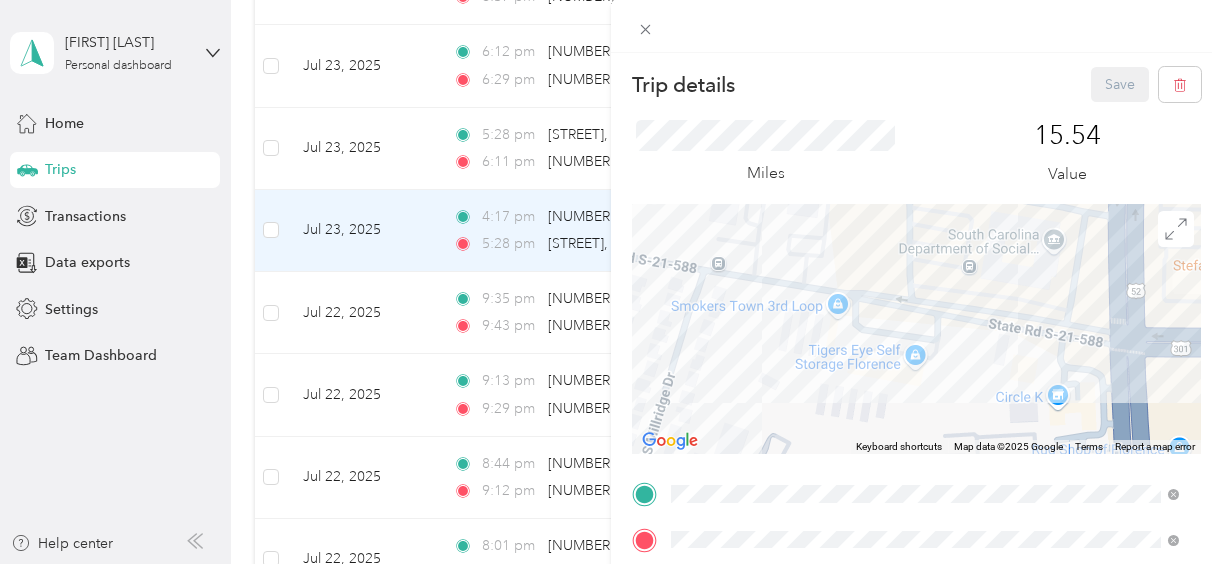 drag, startPoint x: 971, startPoint y: 316, endPoint x: 475, endPoint y: 344, distance: 496.7897 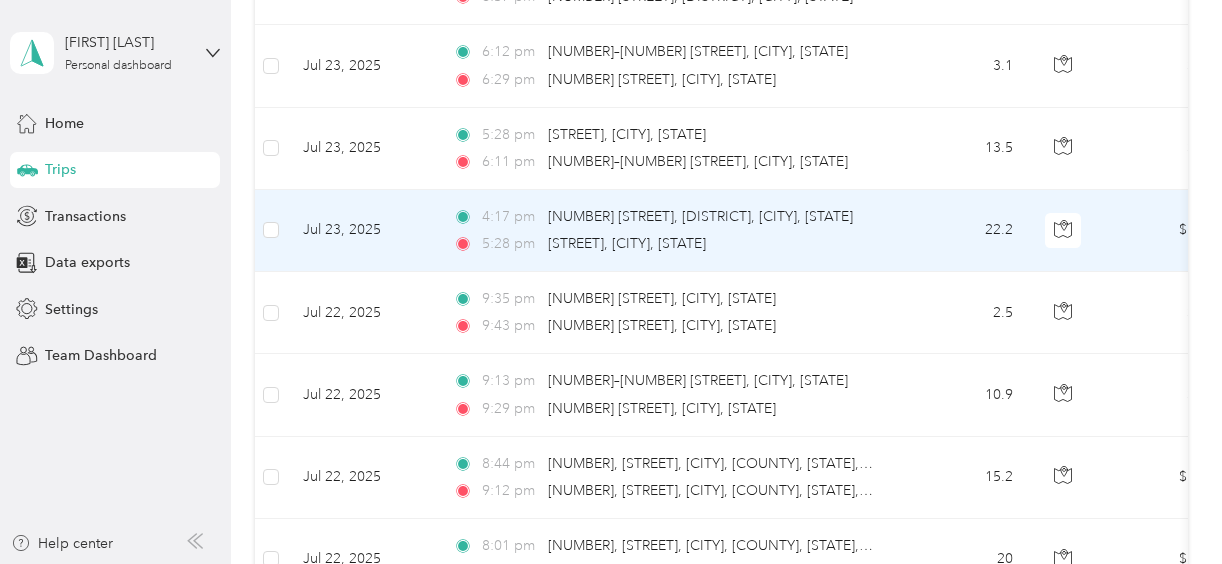 click on "Jul 23, 2025" at bounding box center [362, 231] 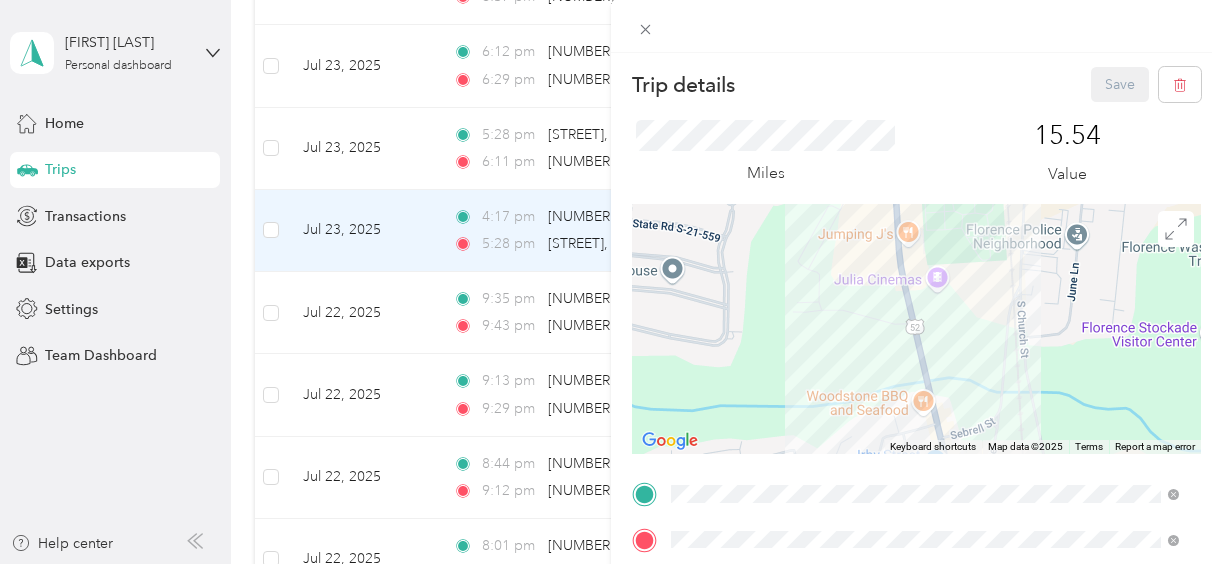 drag, startPoint x: 1059, startPoint y: 358, endPoint x: 962, endPoint y: 246, distance: 148.16545 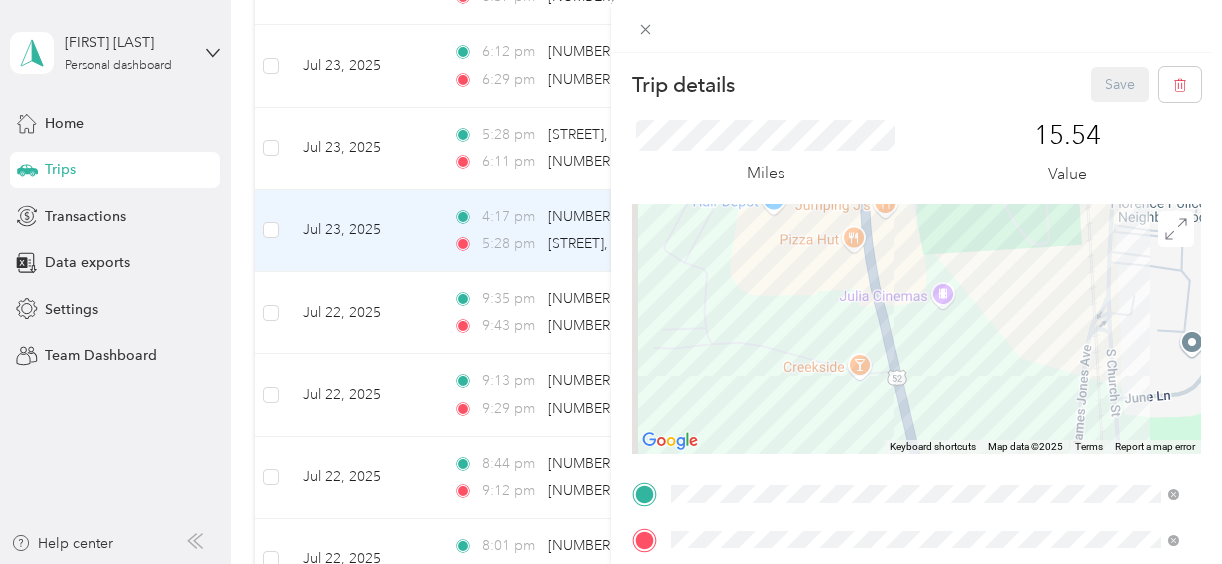 drag, startPoint x: 945, startPoint y: 393, endPoint x: 966, endPoint y: 455, distance: 65.459915 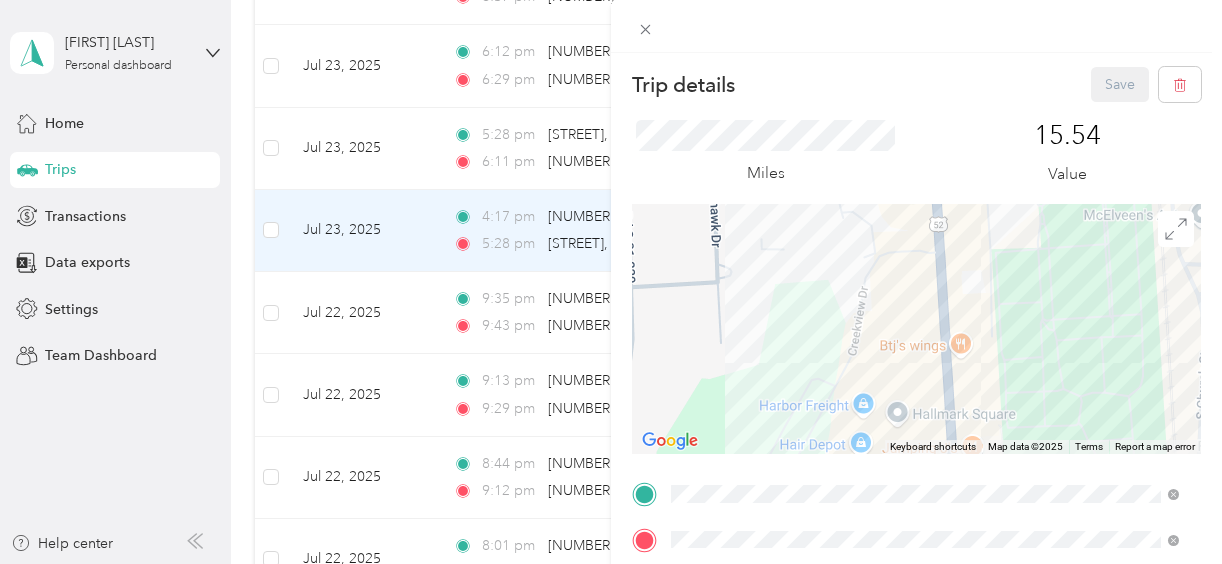 drag, startPoint x: 919, startPoint y: 231, endPoint x: 984, endPoint y: 416, distance: 196.08672 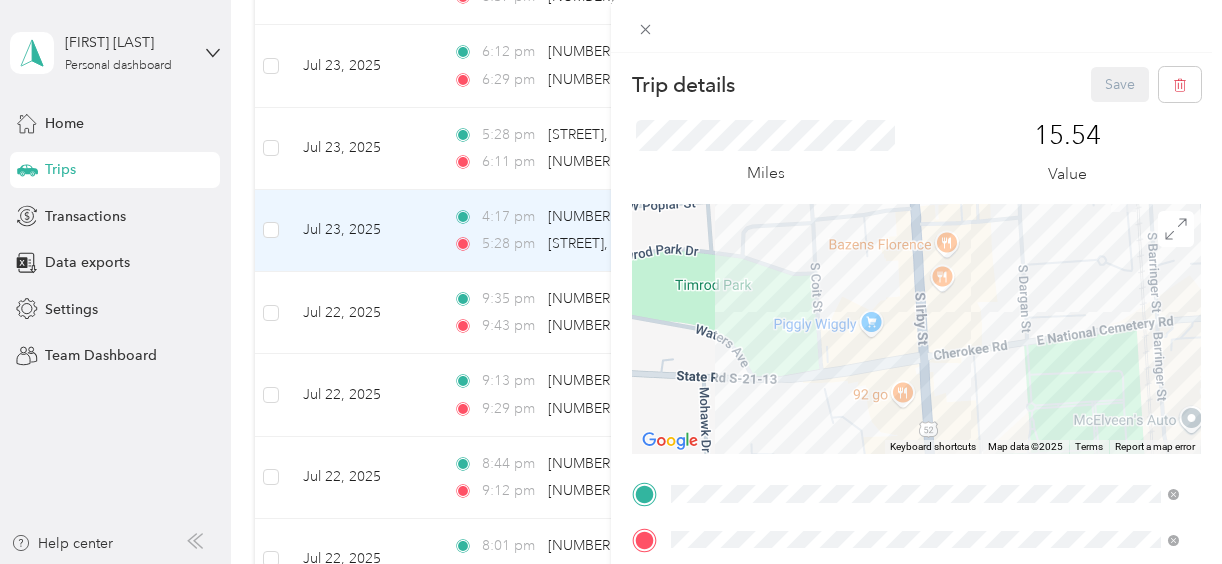 drag, startPoint x: 893, startPoint y: 244, endPoint x: 879, endPoint y: 452, distance: 208.47063 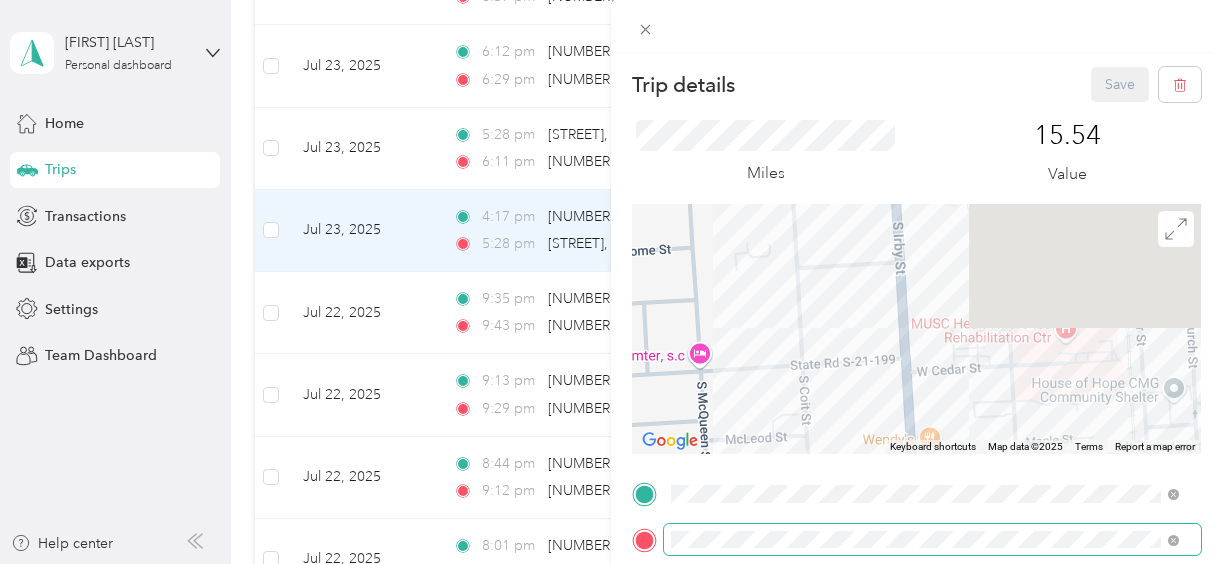 drag, startPoint x: 806, startPoint y: 234, endPoint x: 804, endPoint y: 552, distance: 318.0063 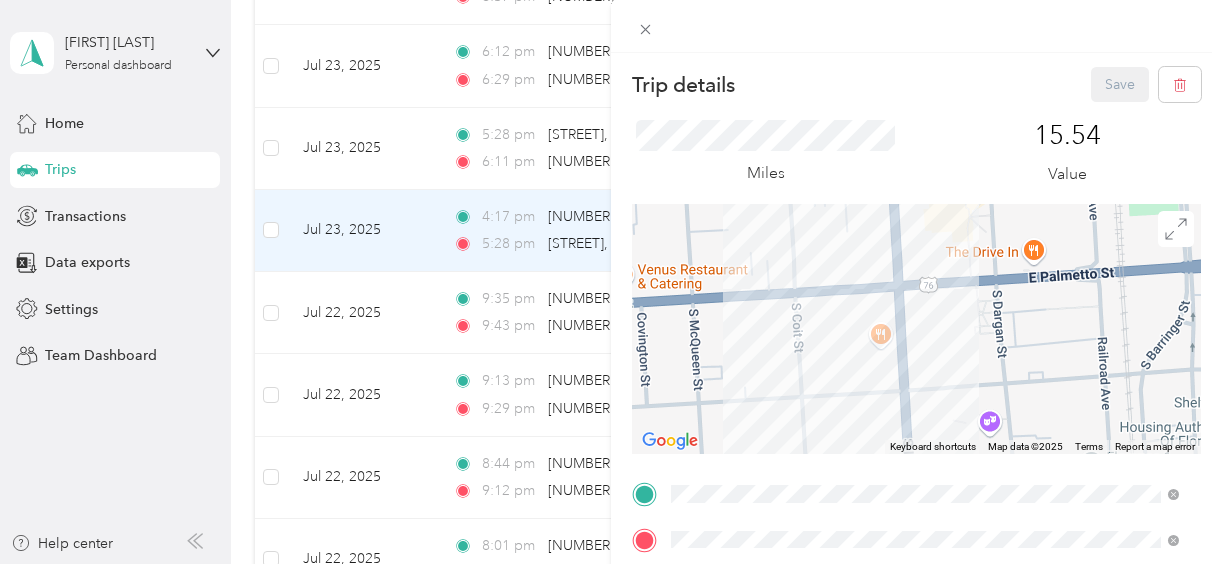 drag, startPoint x: 823, startPoint y: 270, endPoint x: 833, endPoint y: 443, distance: 173.28877 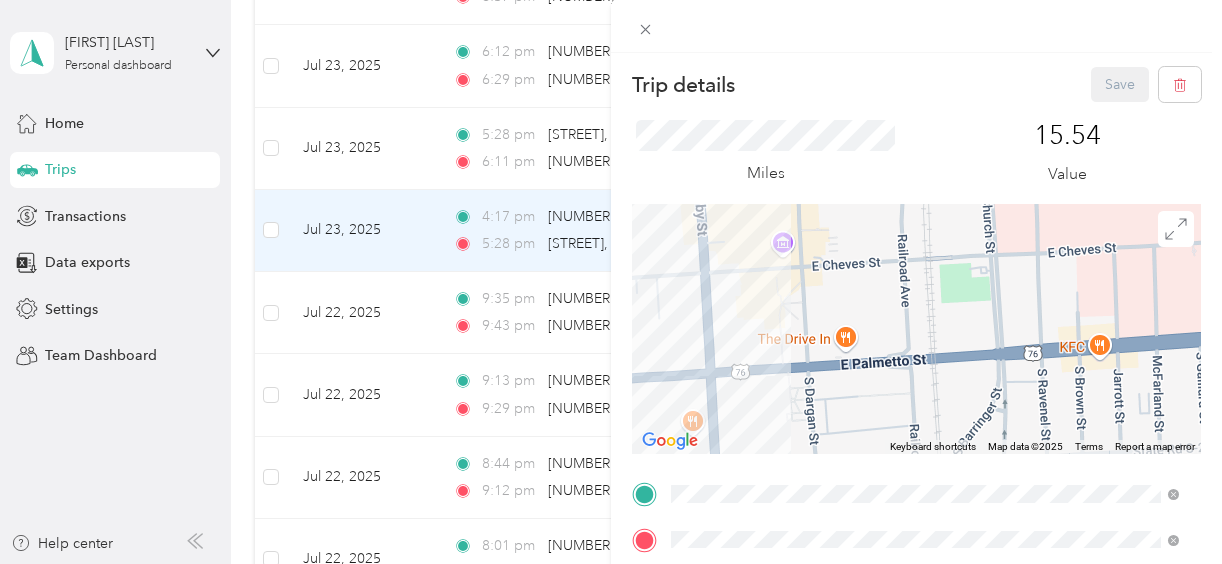 drag, startPoint x: 827, startPoint y: 258, endPoint x: 638, endPoint y: 344, distance: 207.64633 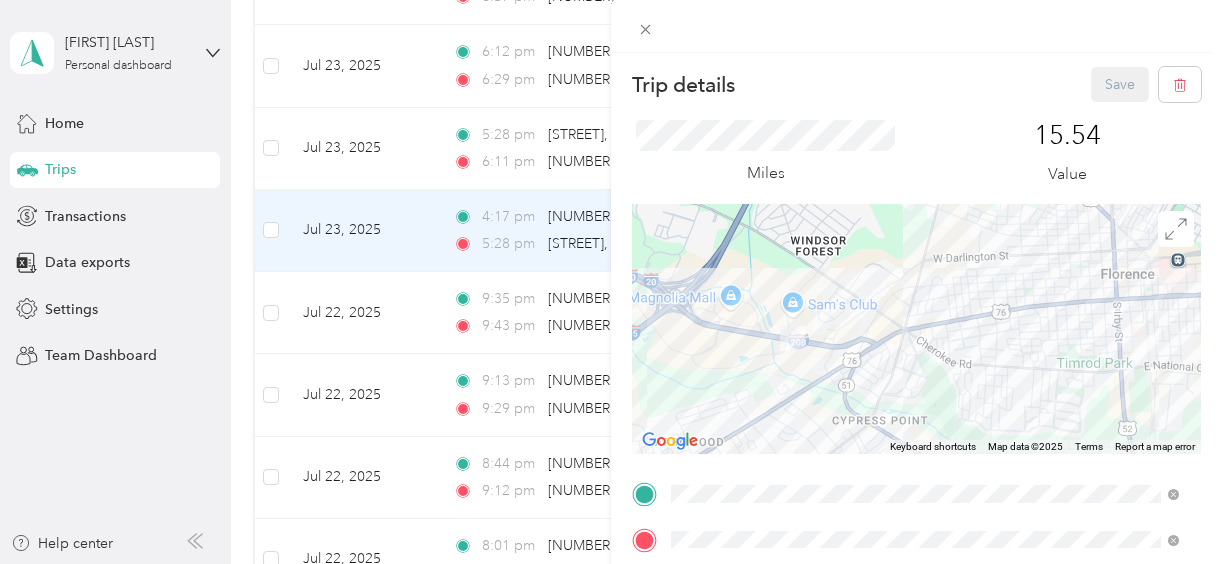 drag, startPoint x: 794, startPoint y: 352, endPoint x: 941, endPoint y: 317, distance: 151.10924 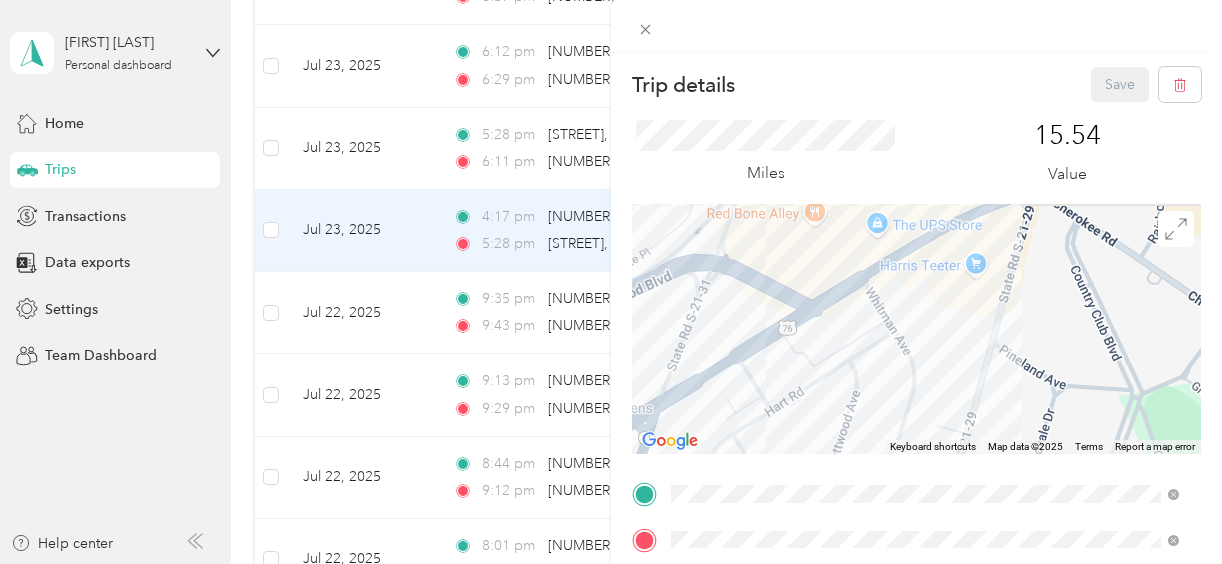 drag, startPoint x: 930, startPoint y: 374, endPoint x: 422, endPoint y: 386, distance: 508.14172 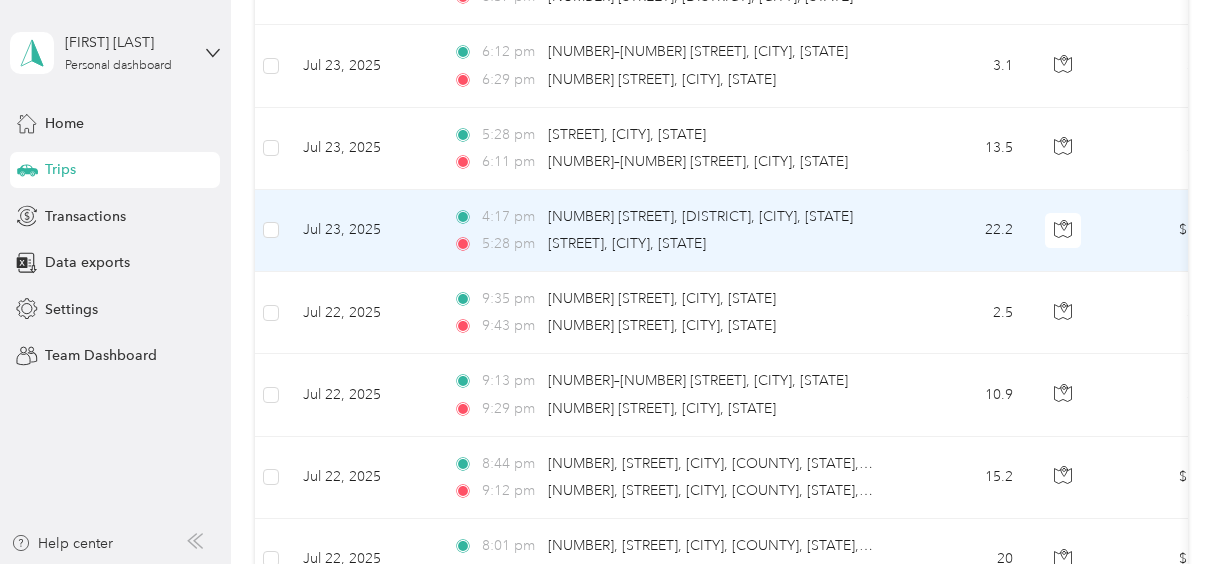 click on "Jul 23, 2025" at bounding box center (362, 231) 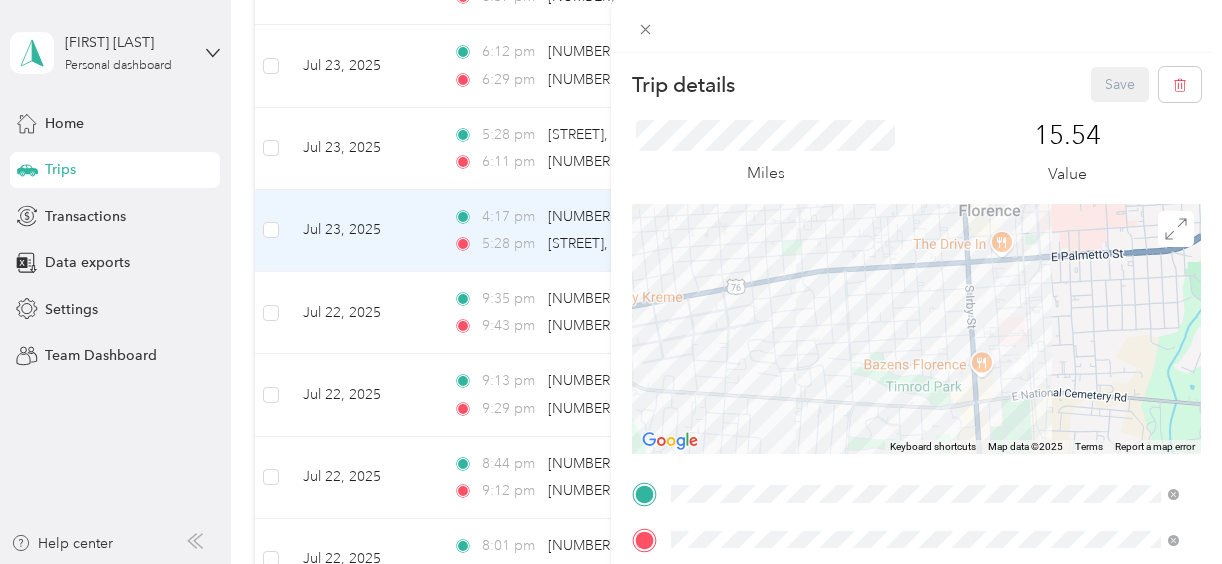 drag, startPoint x: 777, startPoint y: 274, endPoint x: 816, endPoint y: 454, distance: 184.17654 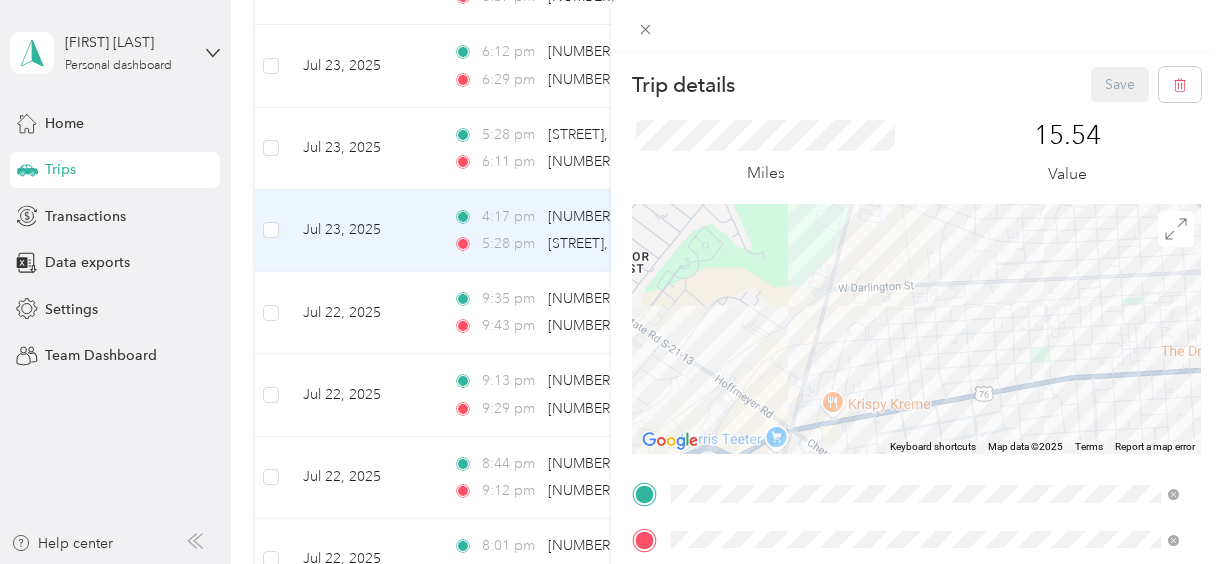 drag, startPoint x: 756, startPoint y: 265, endPoint x: 996, endPoint y: 341, distance: 251.74591 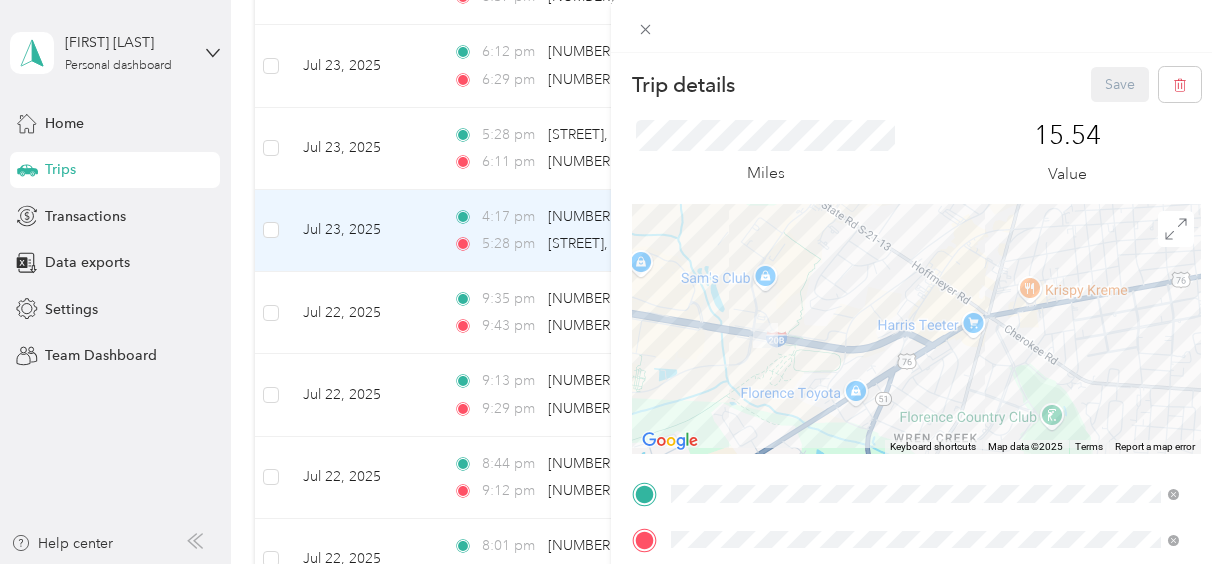 drag, startPoint x: 660, startPoint y: 368, endPoint x: 849, endPoint y: 254, distance: 220.71928 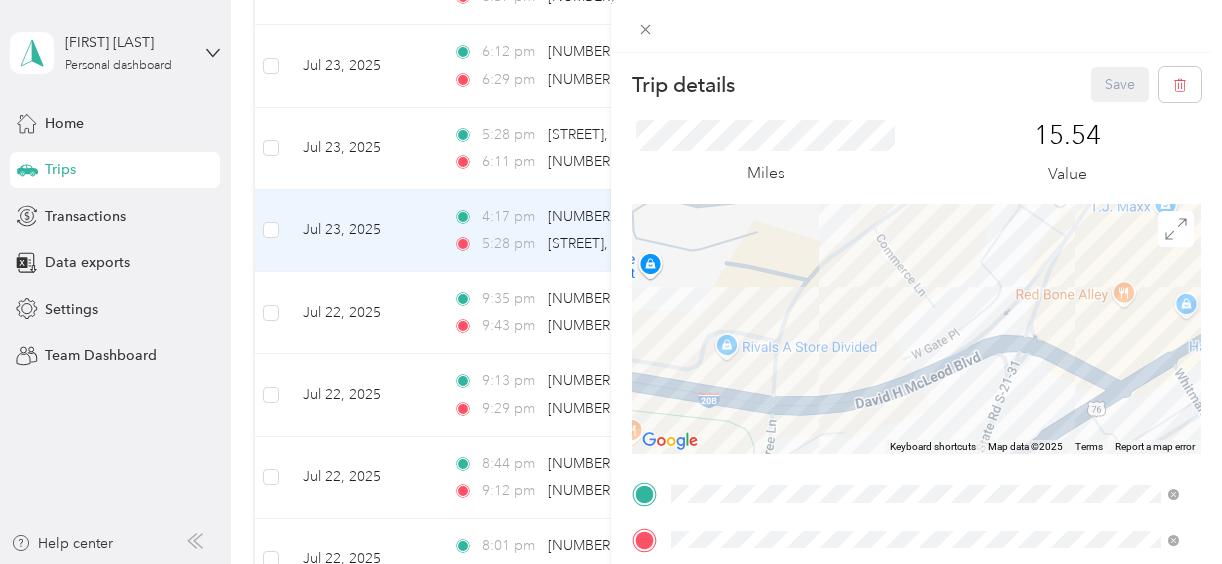 drag, startPoint x: 682, startPoint y: 322, endPoint x: 911, endPoint y: 442, distance: 258.53625 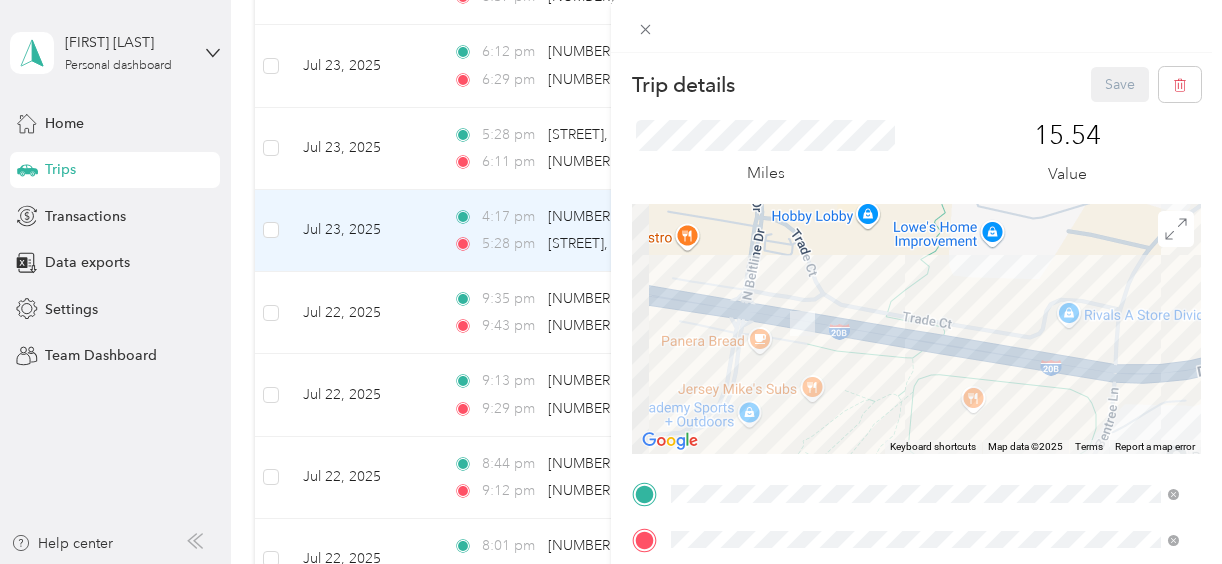 drag, startPoint x: 744, startPoint y: 279, endPoint x: 1087, endPoint y: 248, distance: 344.39804 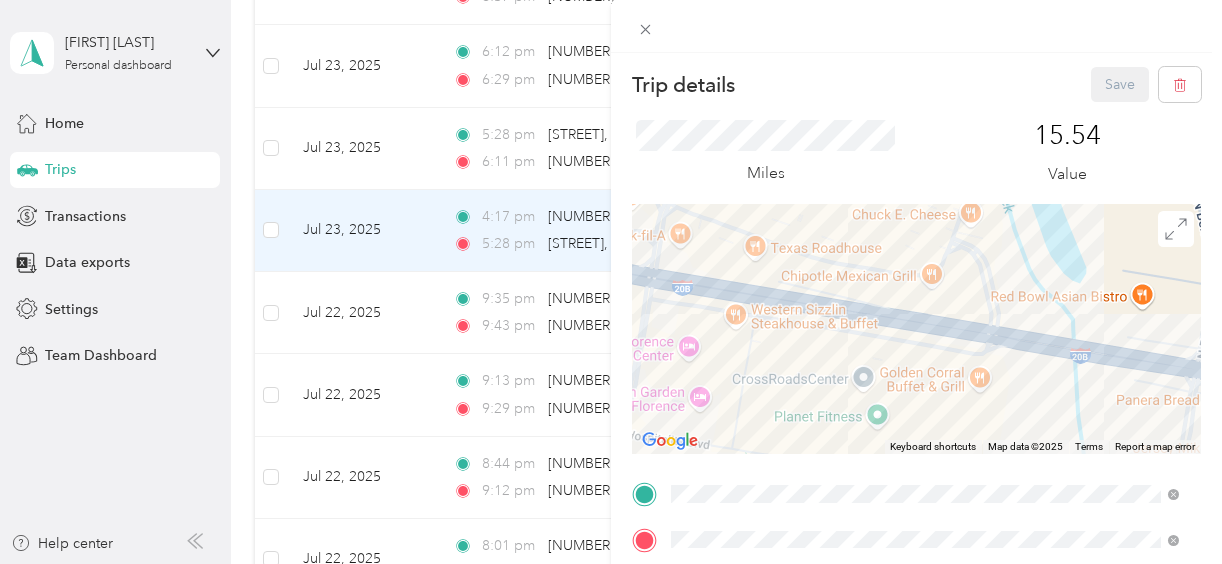 drag, startPoint x: 754, startPoint y: 263, endPoint x: 1199, endPoint y: 327, distance: 449.5787 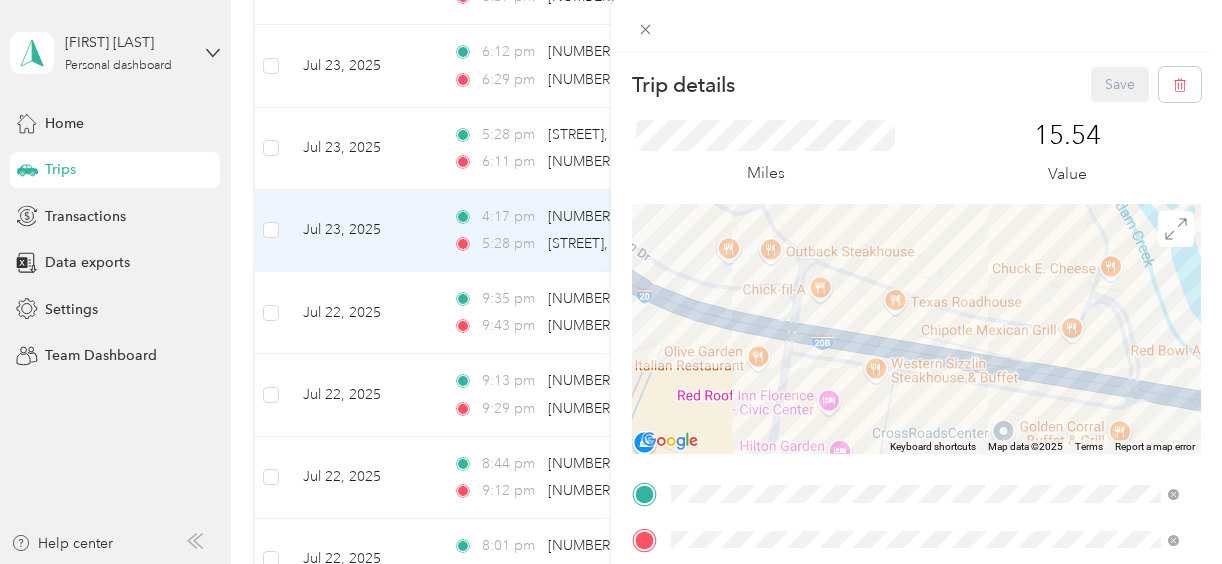 drag, startPoint x: 790, startPoint y: 218, endPoint x: 933, endPoint y: 273, distance: 153.21227 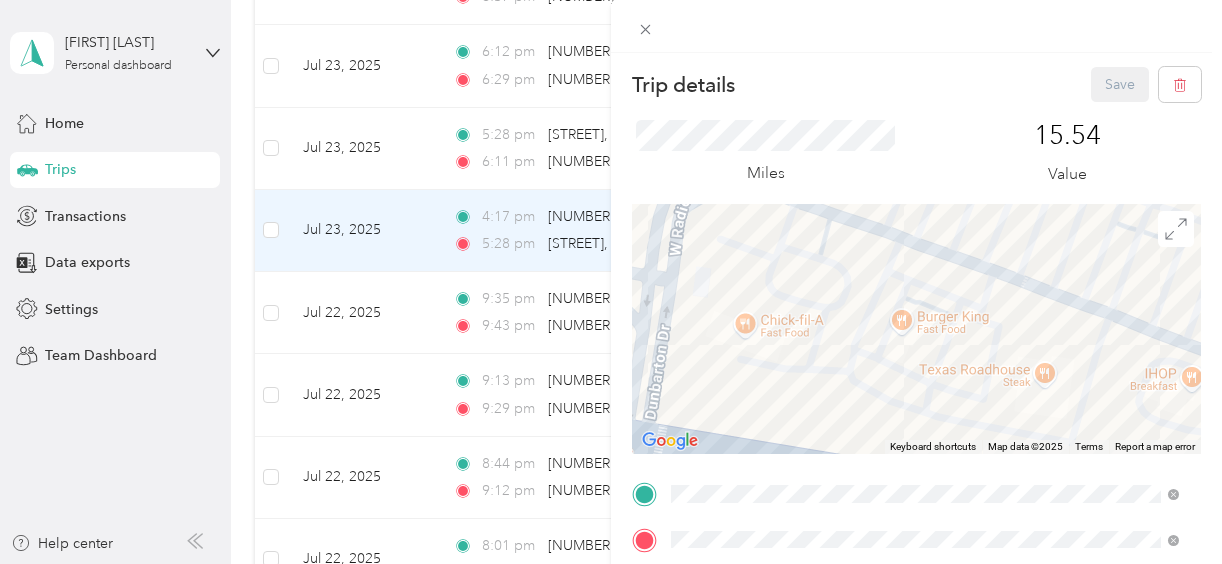 drag, startPoint x: 940, startPoint y: 335, endPoint x: 1228, endPoint y: 284, distance: 292.48077 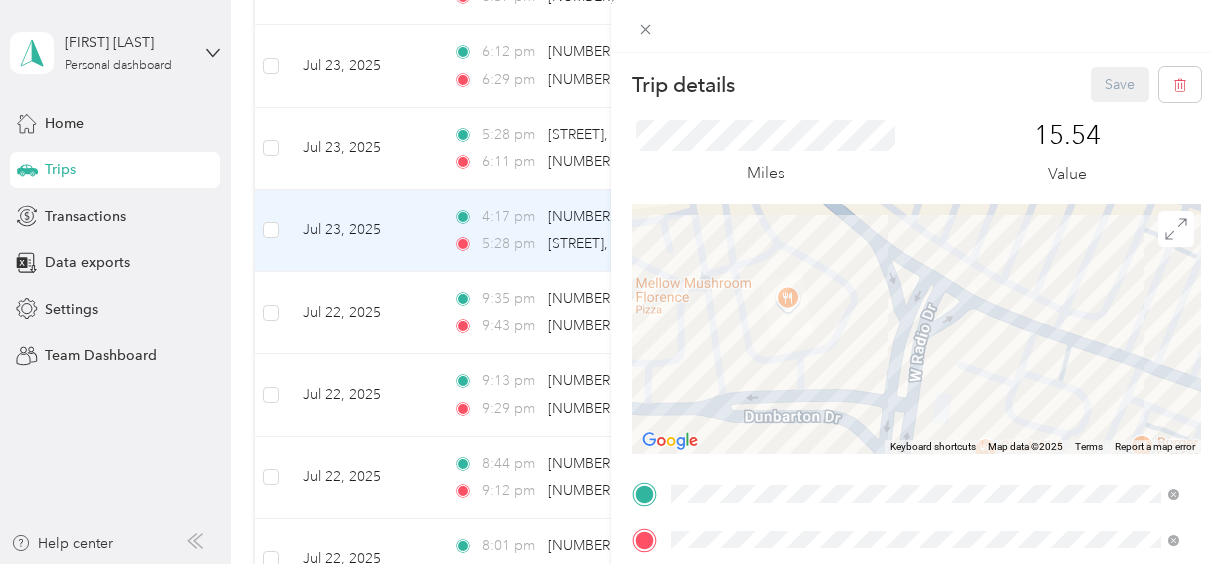drag, startPoint x: 772, startPoint y: 266, endPoint x: 1016, endPoint y: 390, distance: 273.70056 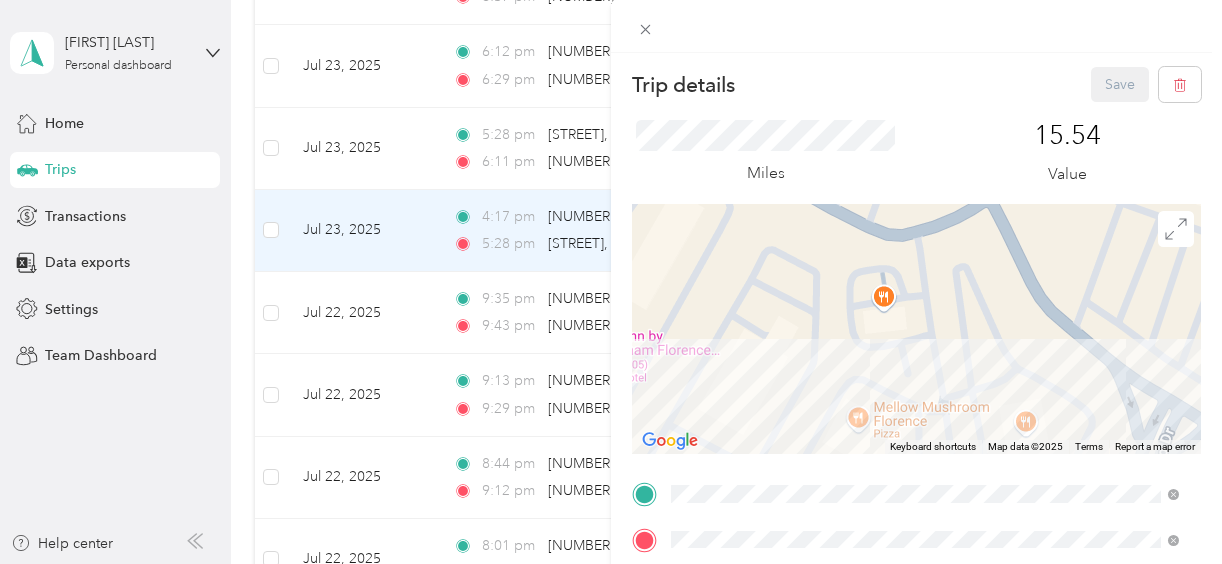 drag, startPoint x: 856, startPoint y: 234, endPoint x: 1091, endPoint y: 359, distance: 266.17664 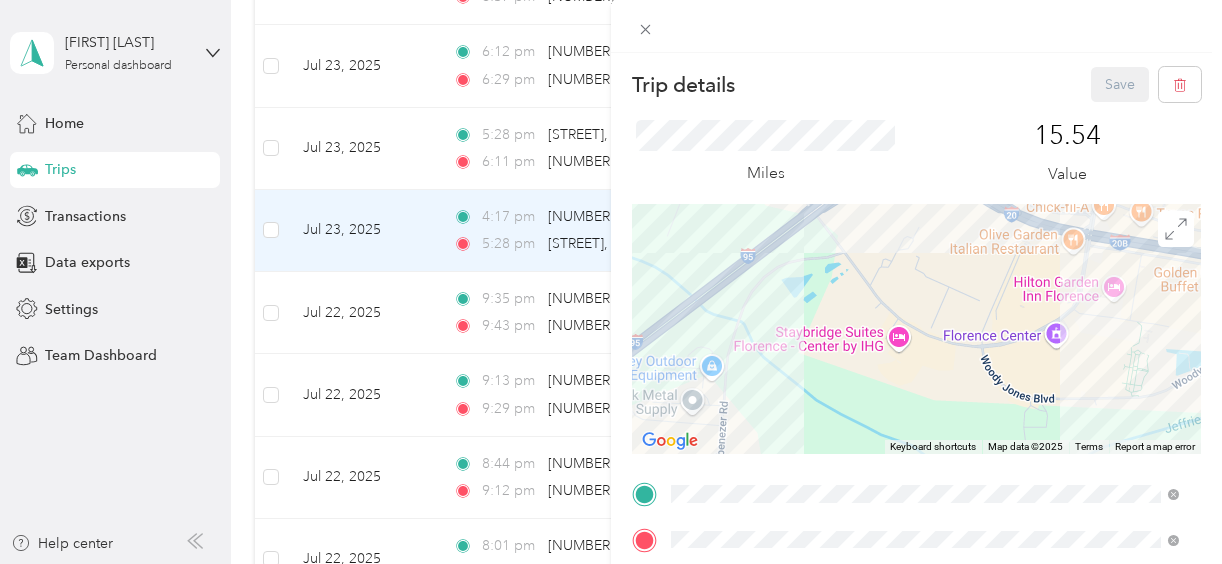drag, startPoint x: 936, startPoint y: 422, endPoint x: 925, endPoint y: 250, distance: 172.35138 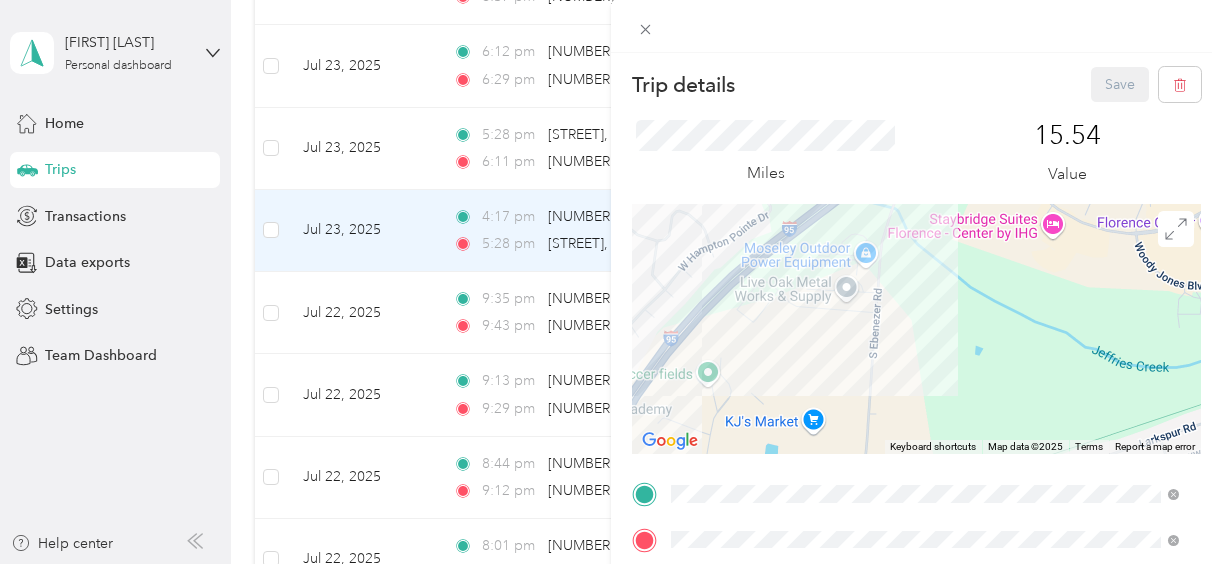 drag, startPoint x: 811, startPoint y: 332, endPoint x: 913, endPoint y: 268, distance: 120.41595 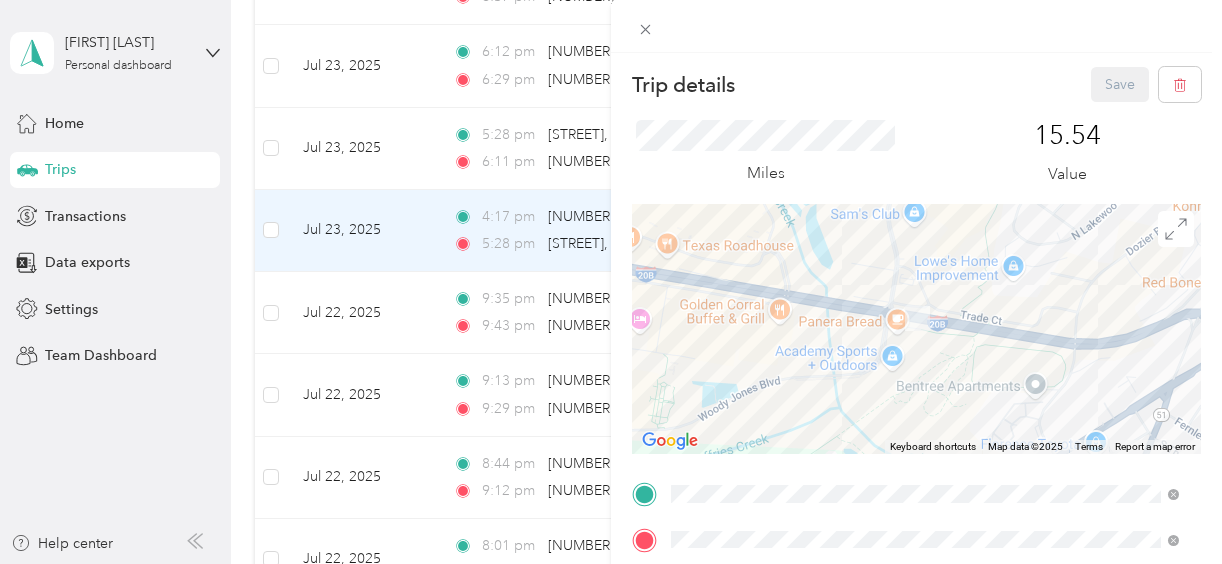 drag, startPoint x: 1002, startPoint y: 268, endPoint x: 917, endPoint y: 366, distance: 129.72664 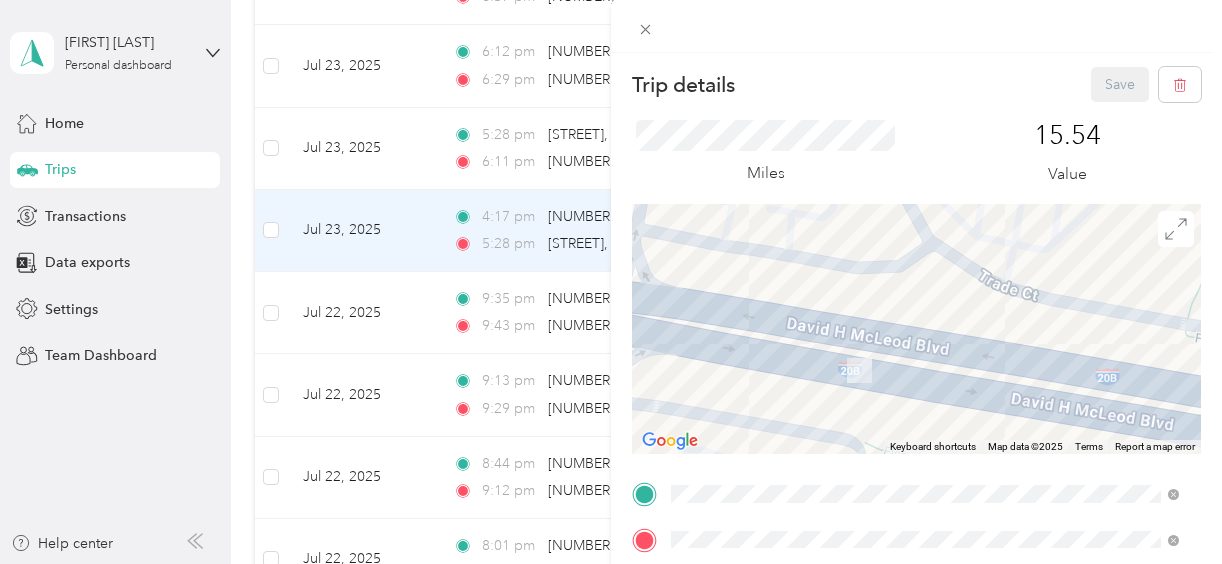 drag, startPoint x: 1042, startPoint y: 329, endPoint x: 772, endPoint y: 410, distance: 281.88828 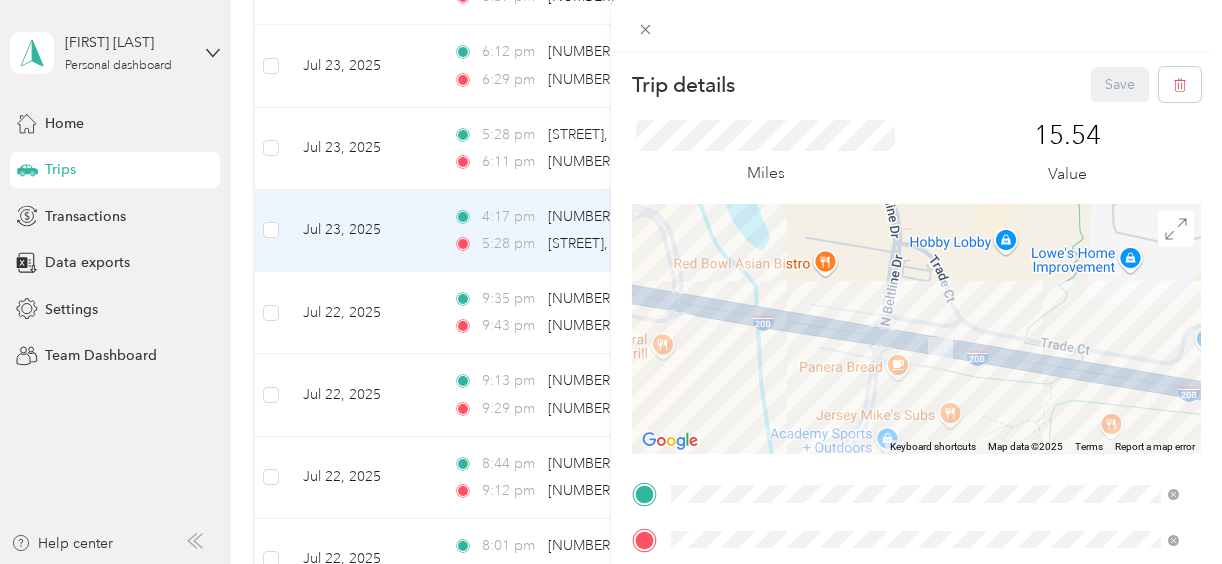 drag, startPoint x: 726, startPoint y: 348, endPoint x: 867, endPoint y: 299, distance: 149.27156 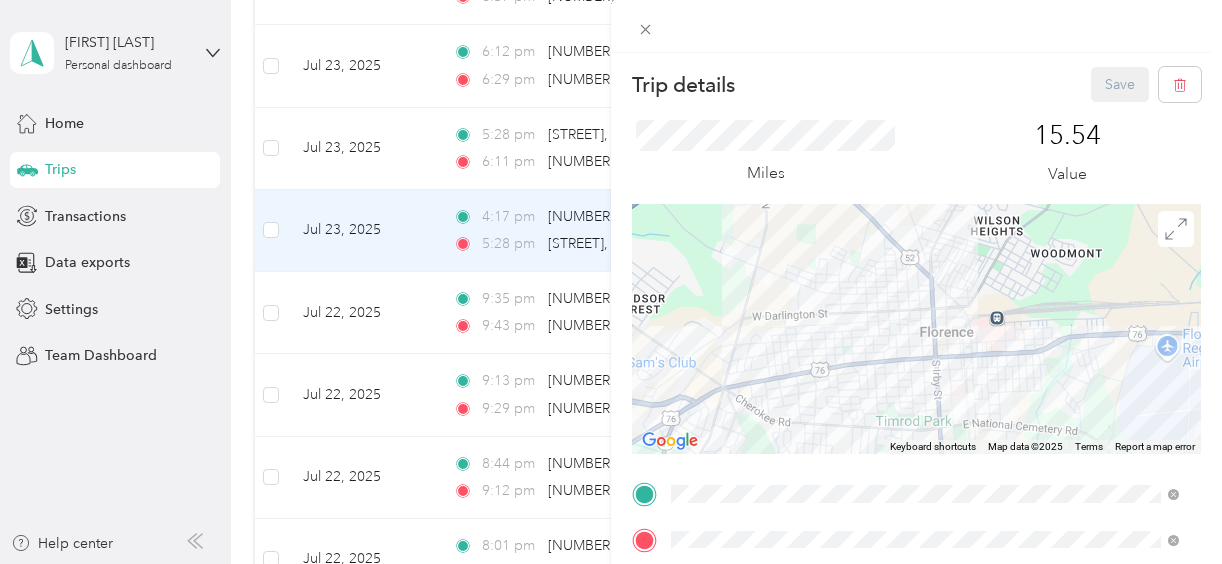 drag, startPoint x: 1112, startPoint y: 280, endPoint x: 837, endPoint y: 378, distance: 291.94006 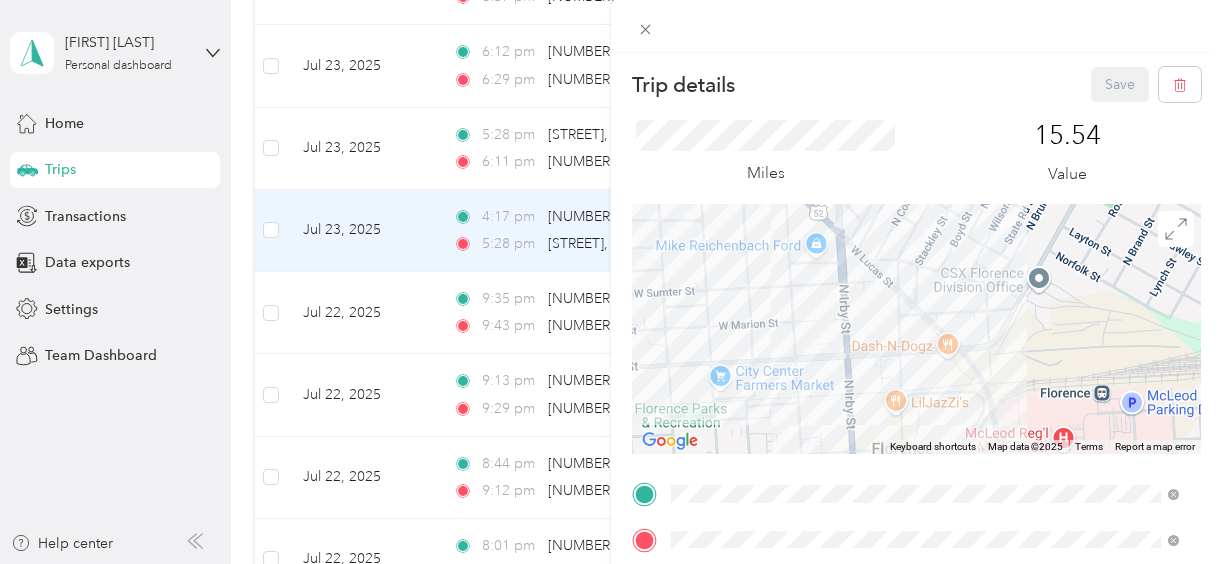 drag, startPoint x: 845, startPoint y: 317, endPoint x: 780, endPoint y: 441, distance: 140.00357 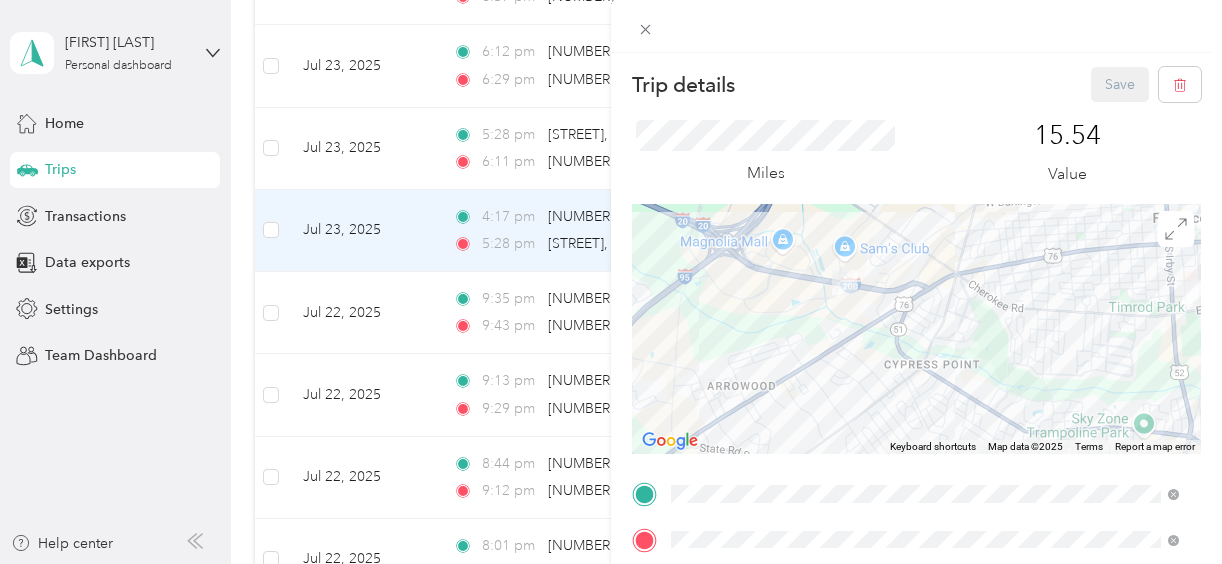 drag, startPoint x: 763, startPoint y: 390, endPoint x: 1126, endPoint y: 260, distance: 385.5762 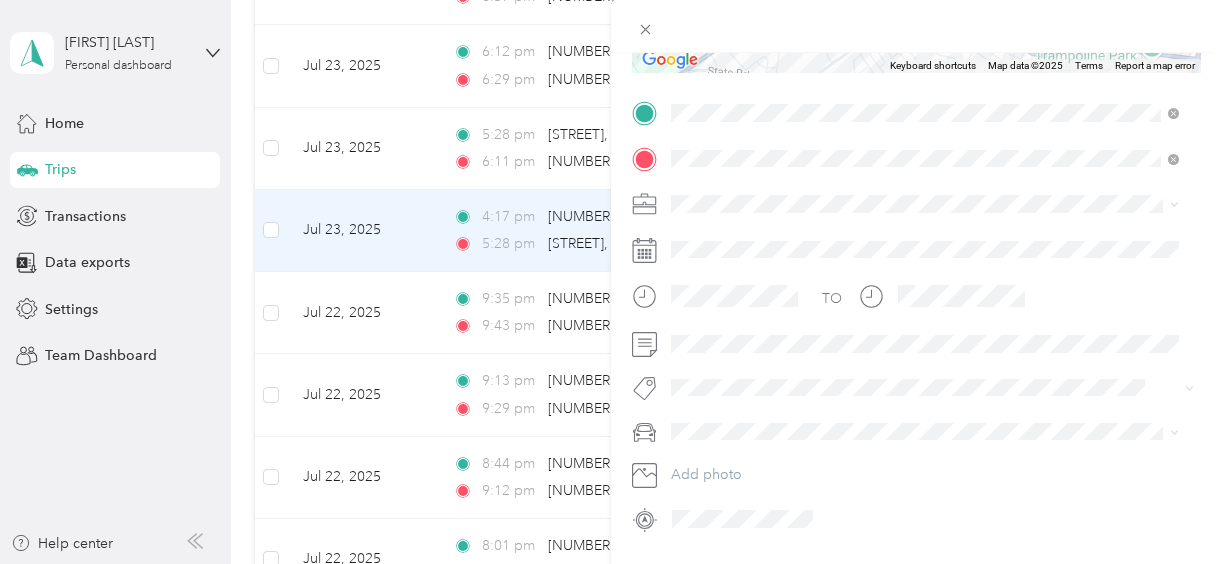scroll, scrollTop: 400, scrollLeft: 0, axis: vertical 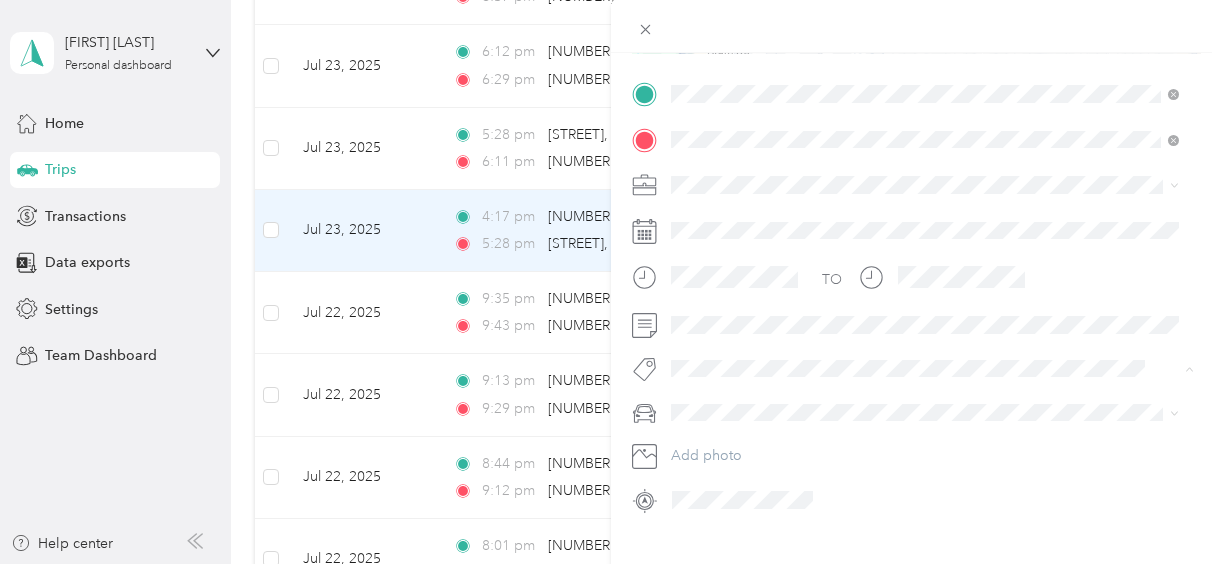 click on "Add tag  REVIEW" at bounding box center (924, 429) 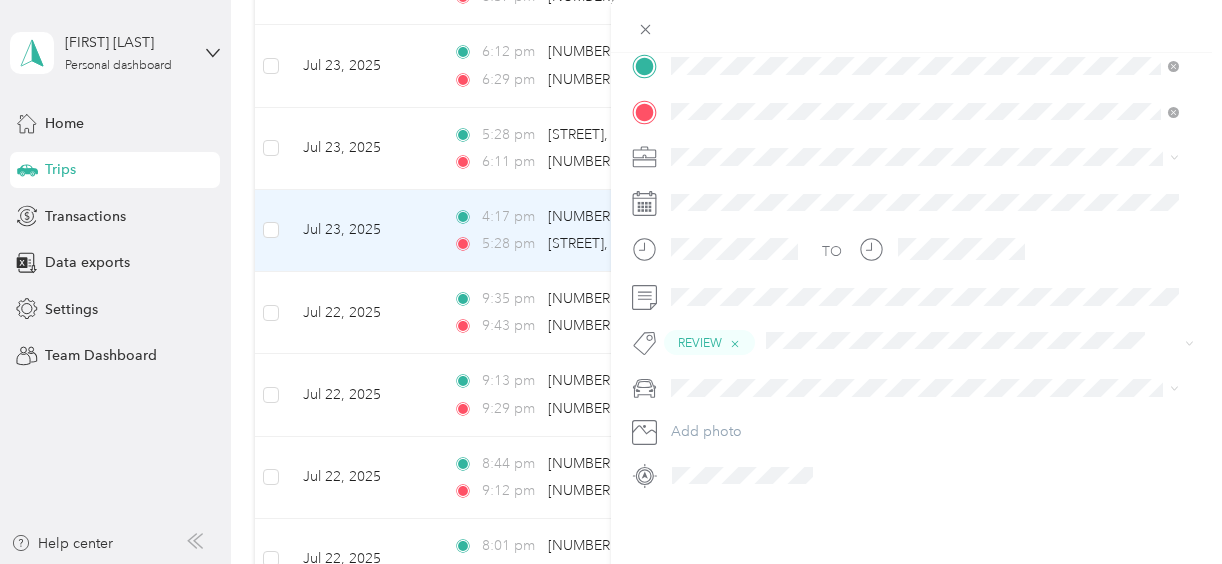 scroll, scrollTop: 0, scrollLeft: 0, axis: both 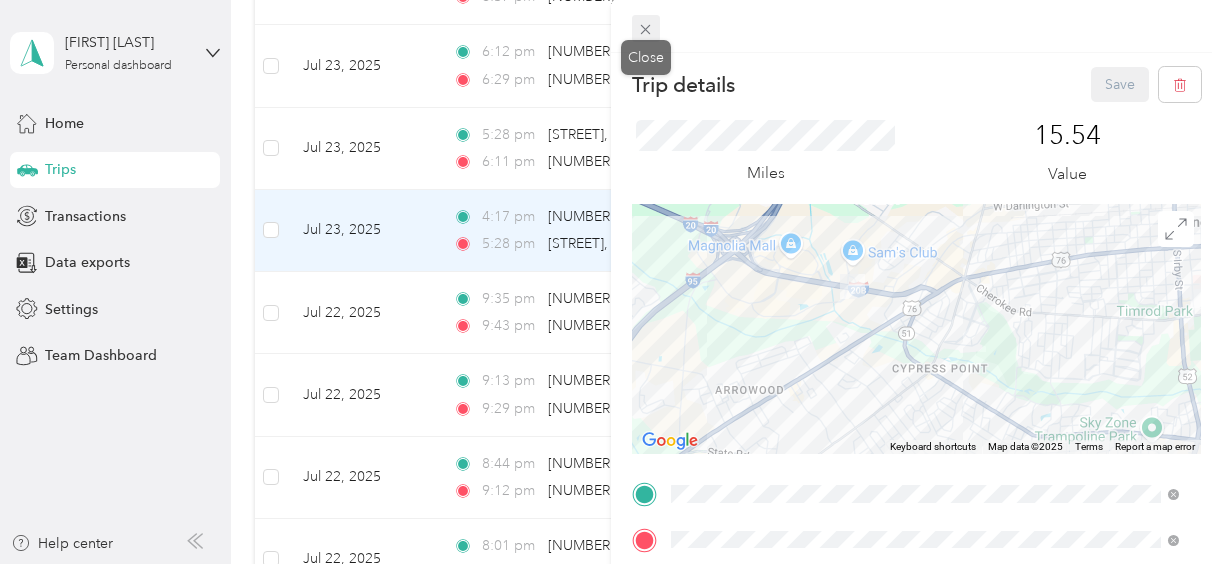 click 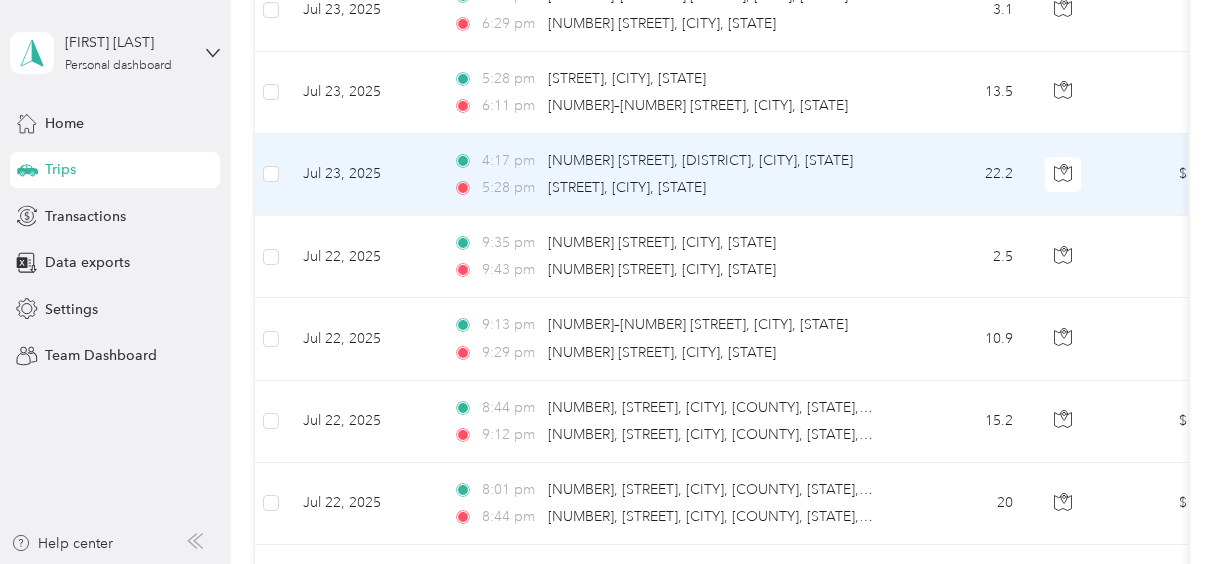 scroll, scrollTop: 5100, scrollLeft: 0, axis: vertical 